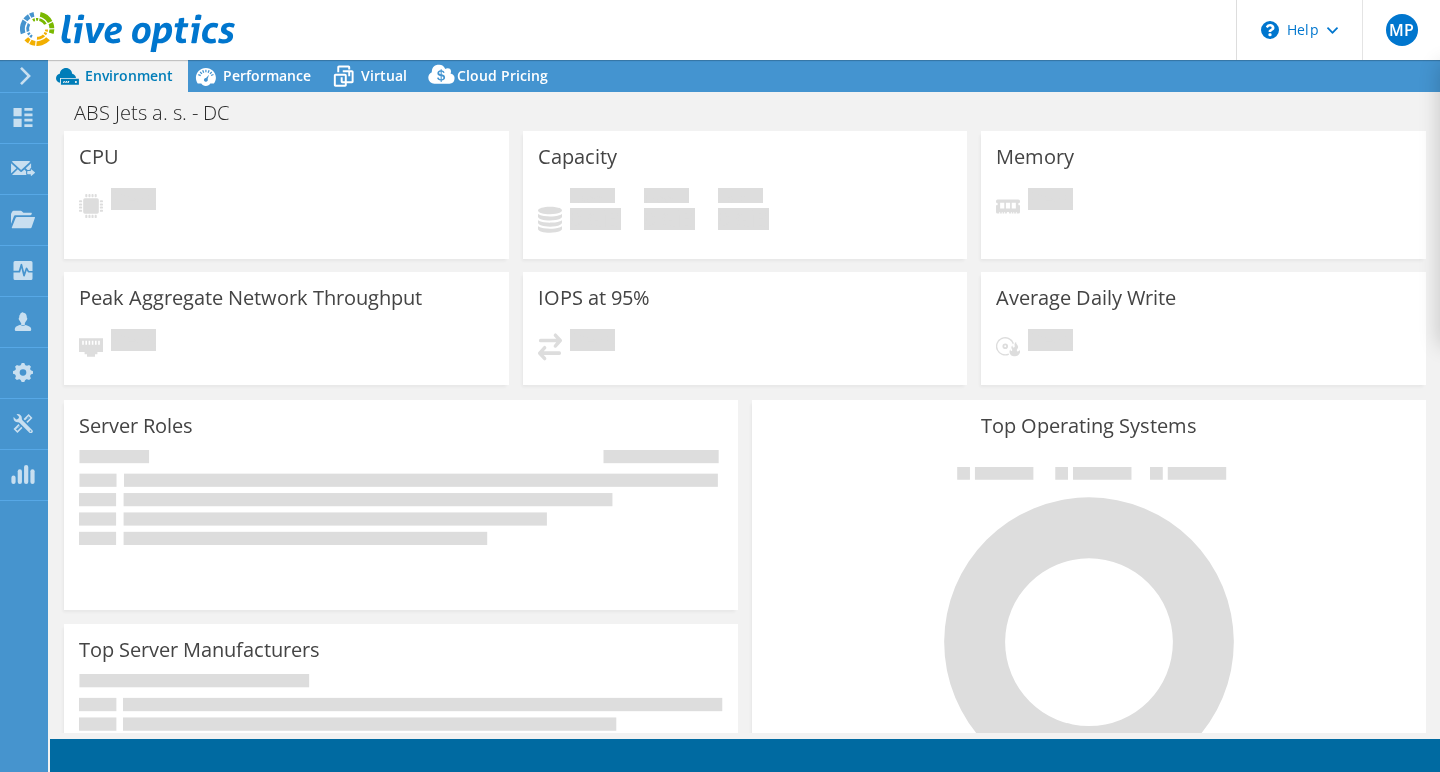 scroll, scrollTop: 0, scrollLeft: 0, axis: both 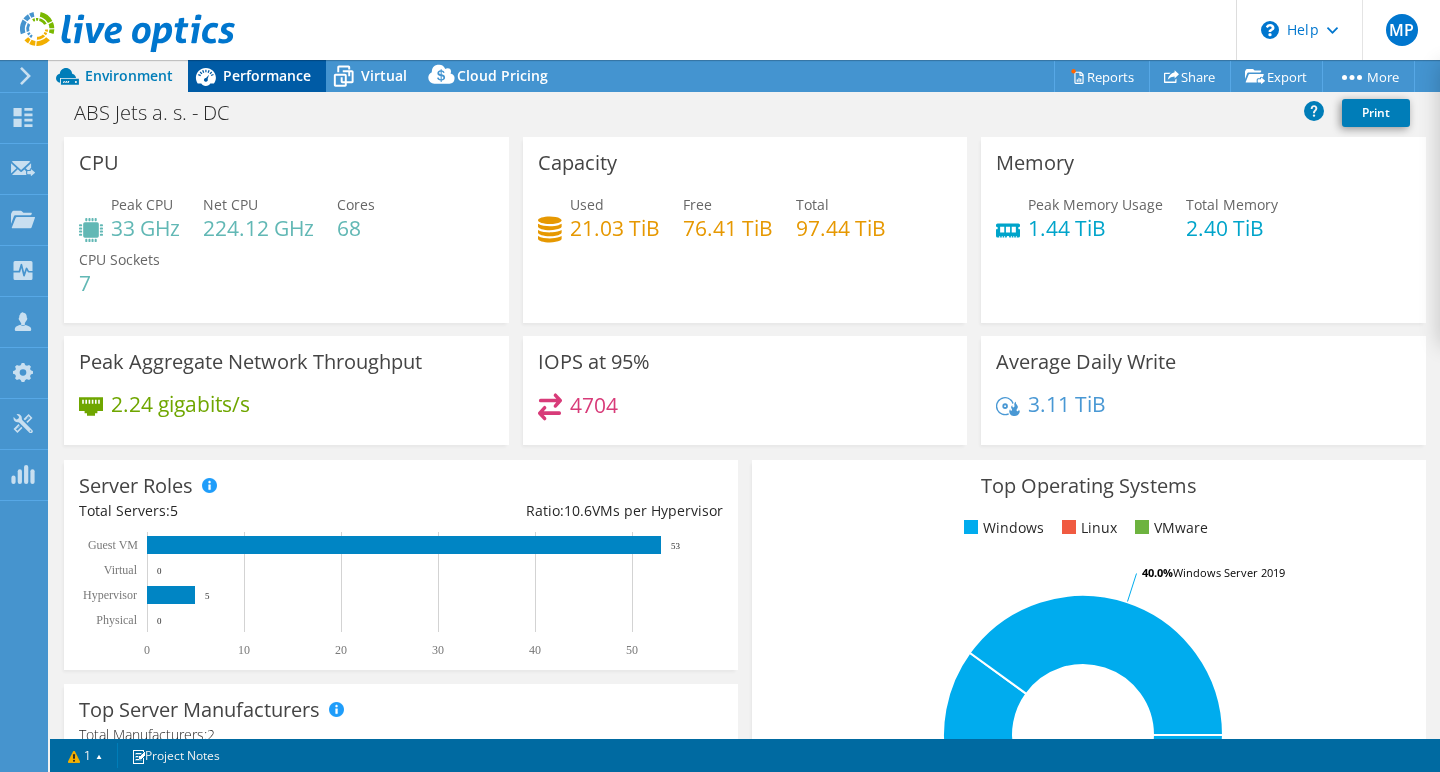 click on "Performance" at bounding box center [267, 75] 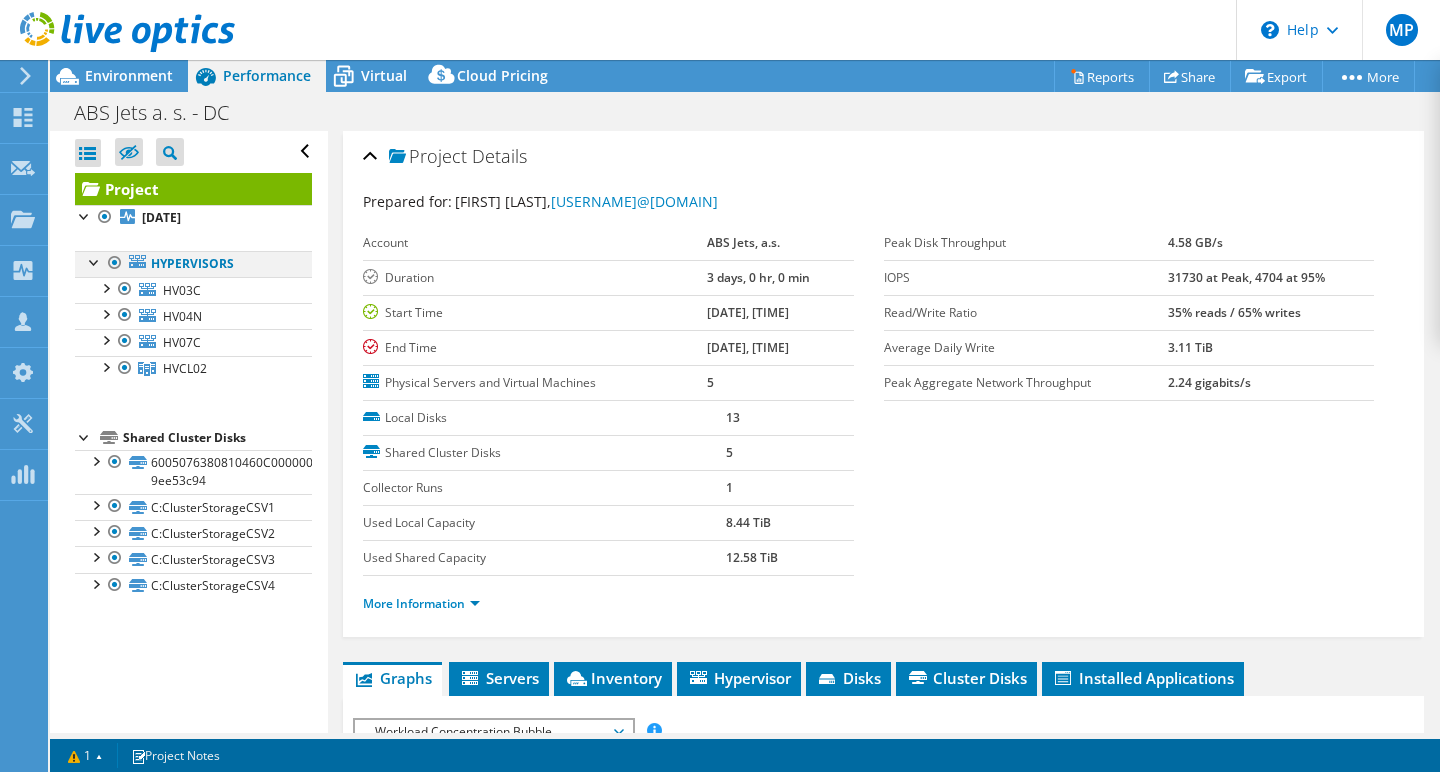click at bounding box center (115, 263) 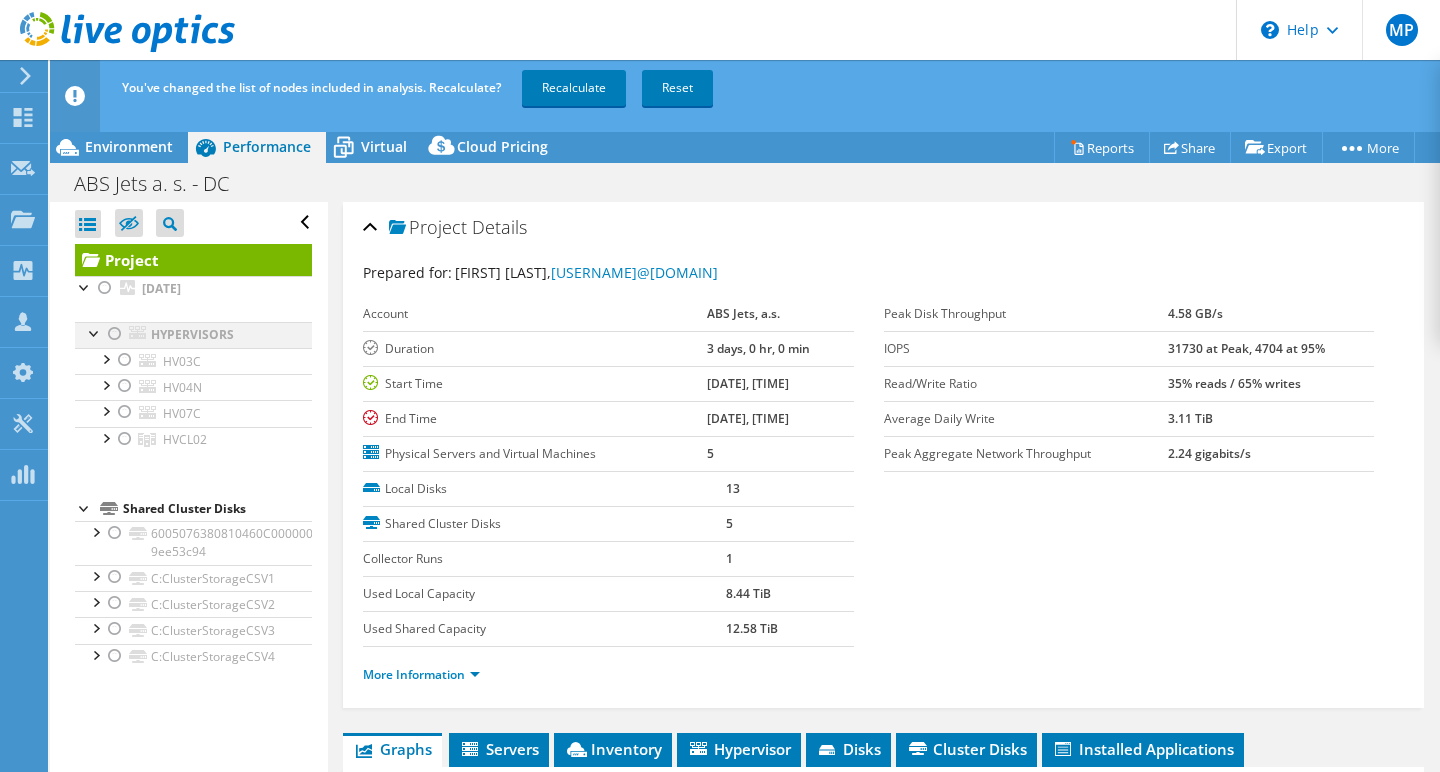 click at bounding box center (115, 334) 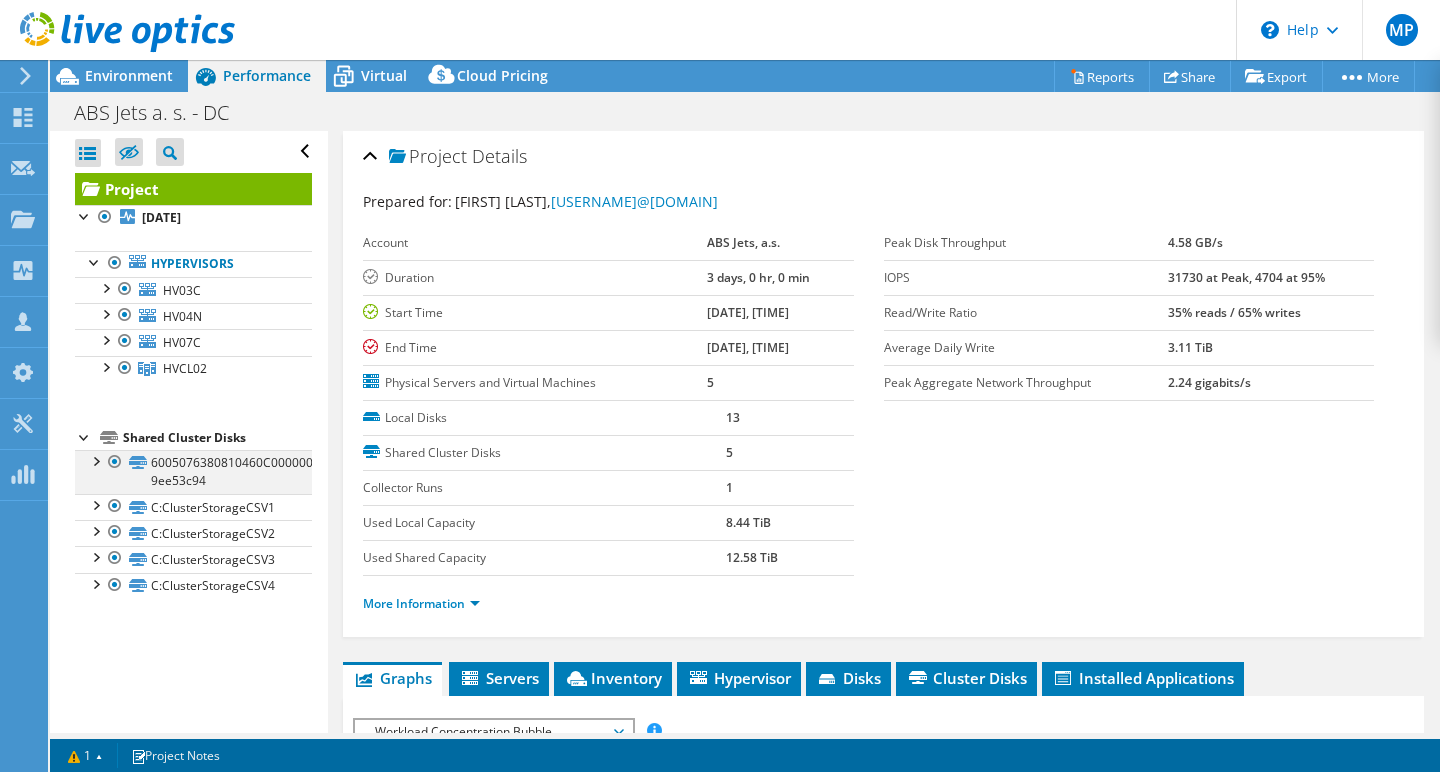 click at bounding box center (115, 462) 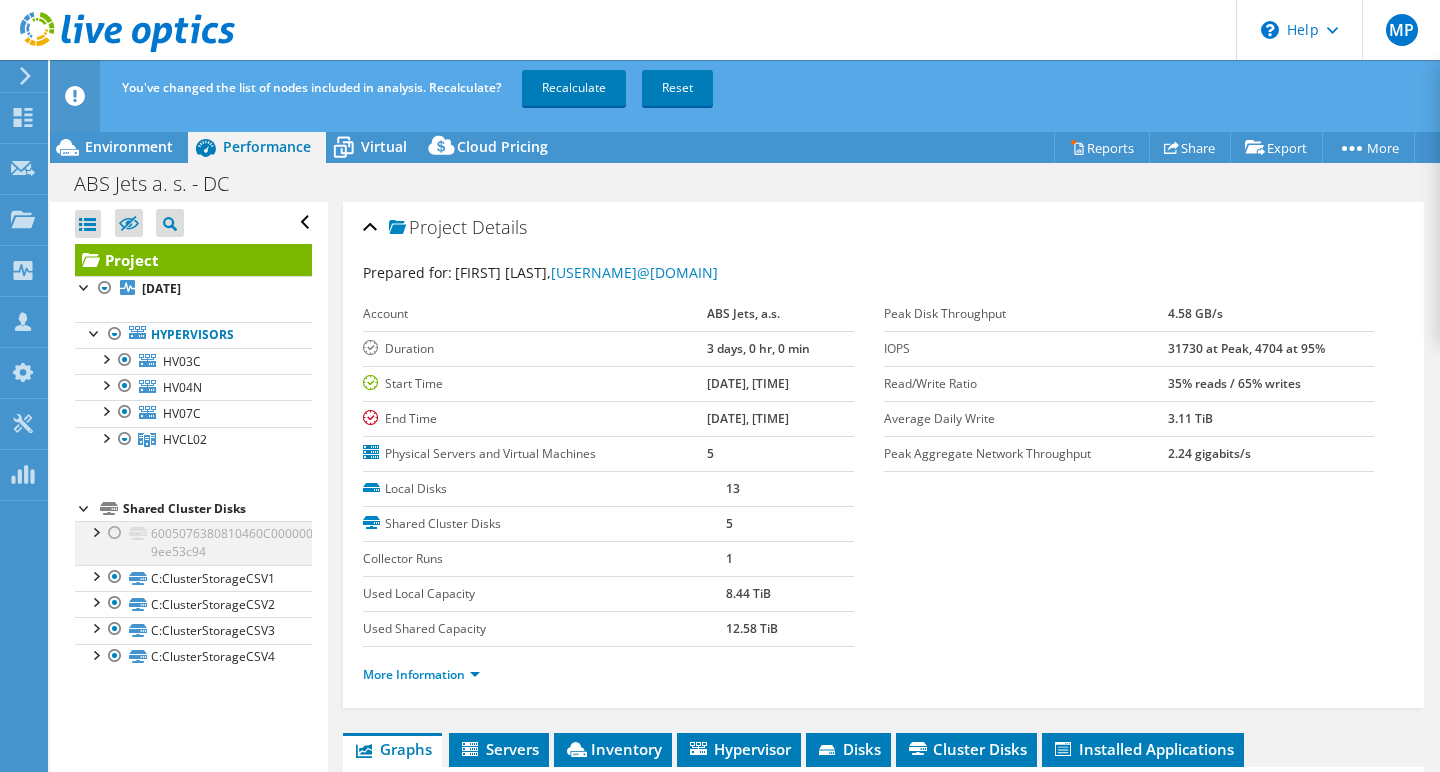 click at bounding box center (115, 533) 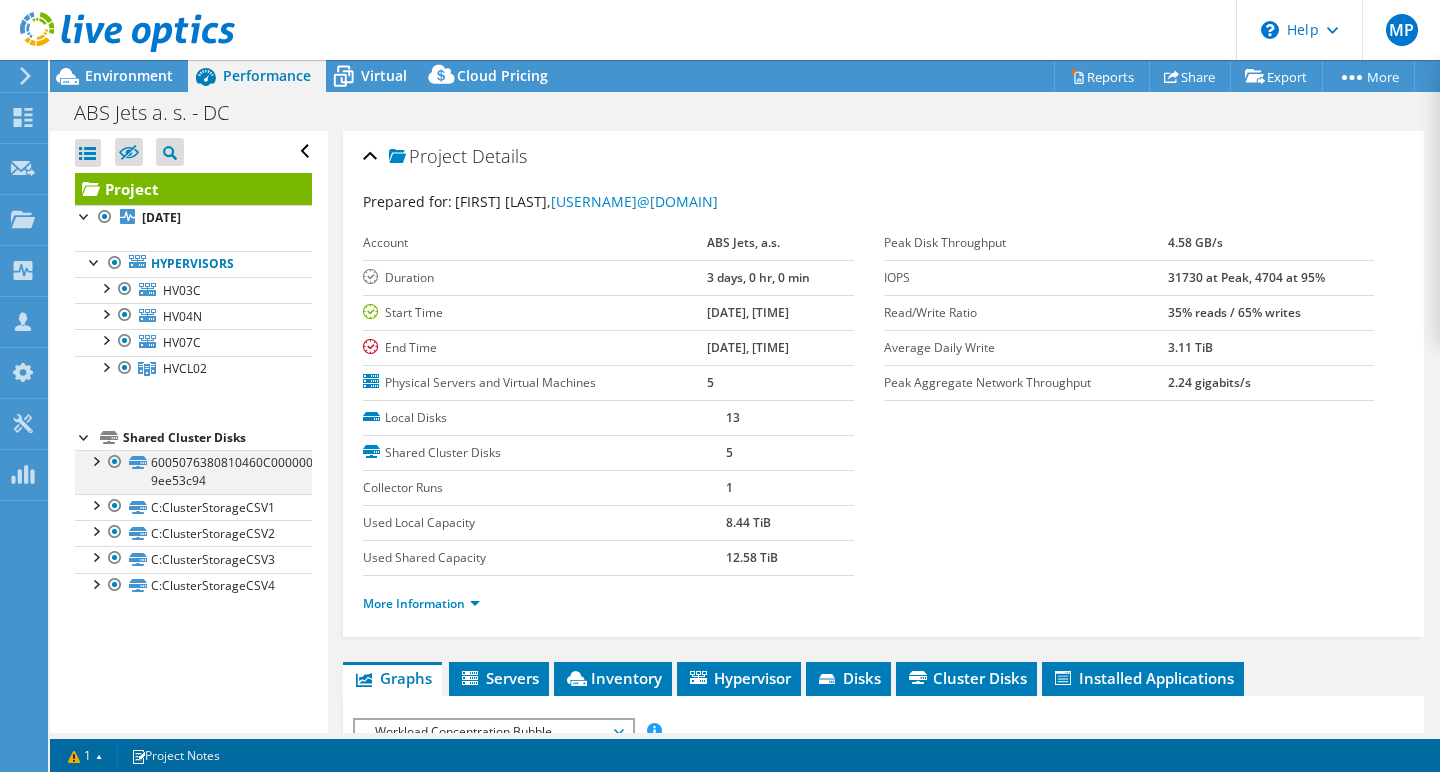 click at bounding box center (95, 460) 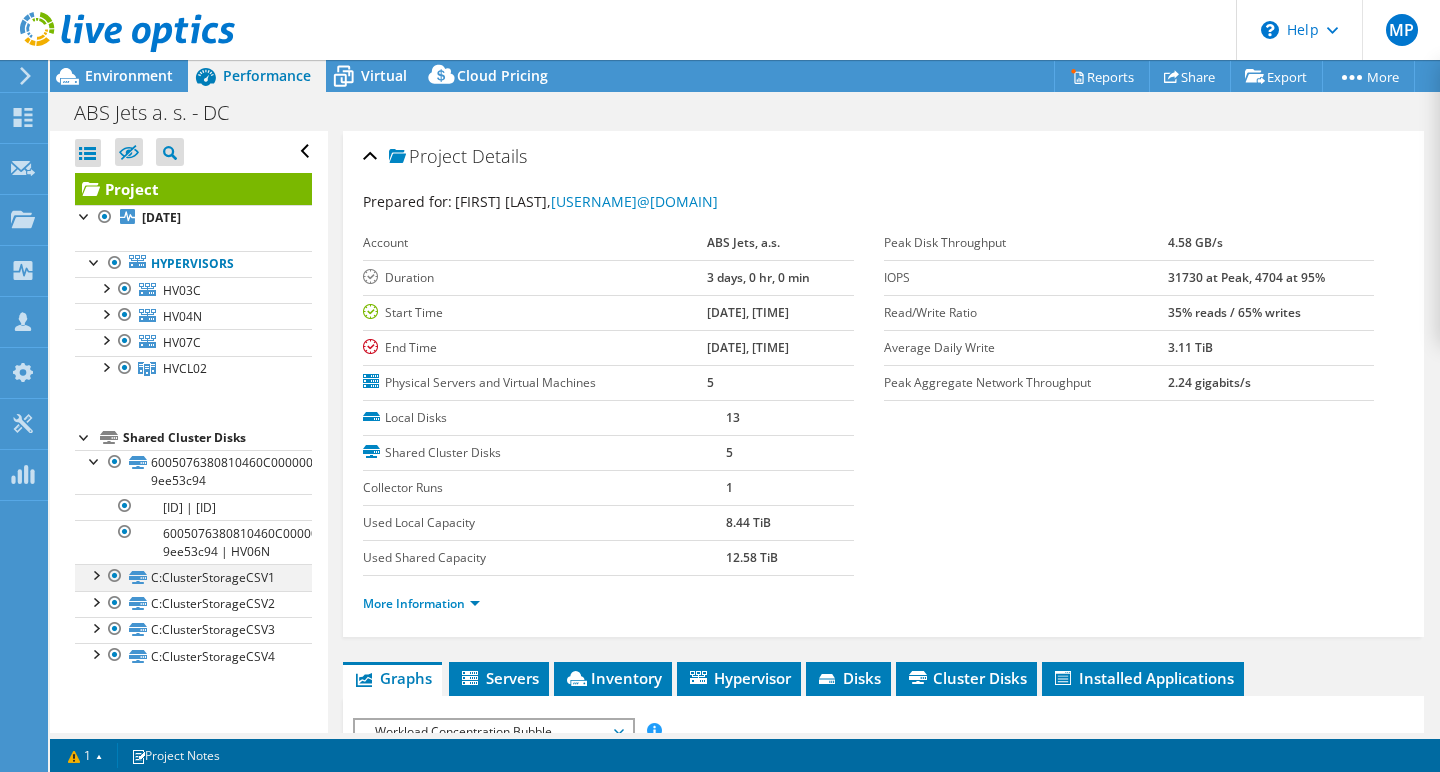 click at bounding box center [95, 574] 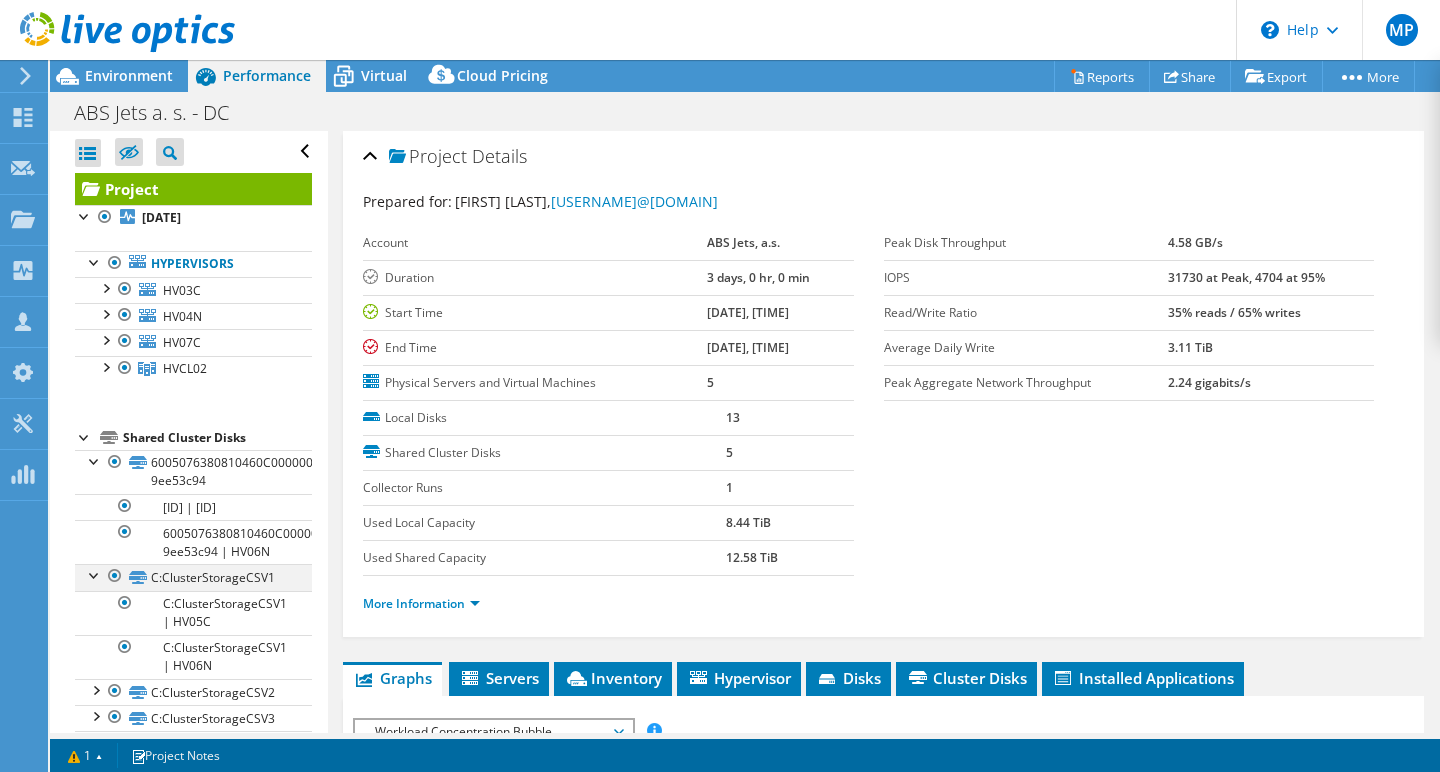 click at bounding box center (95, 574) 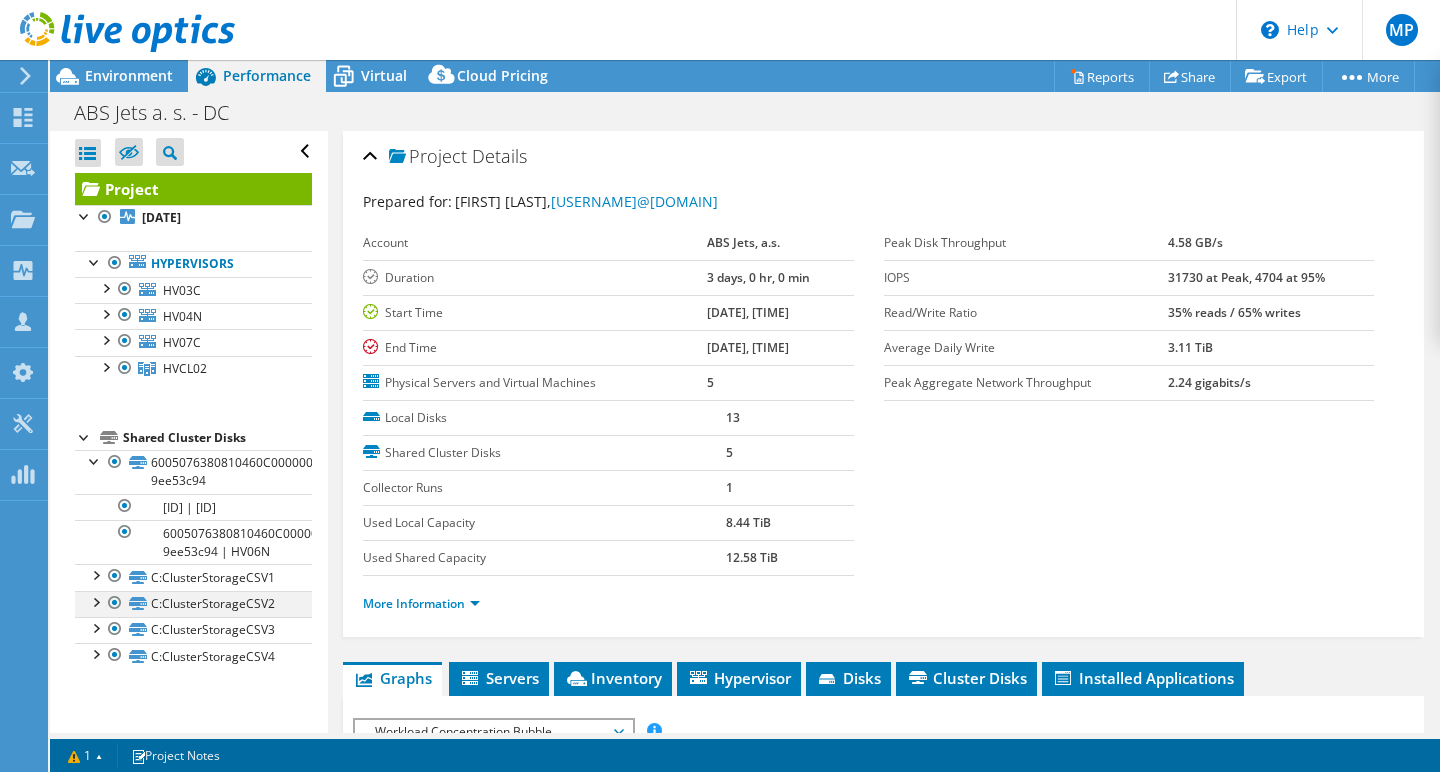 click at bounding box center (95, 601) 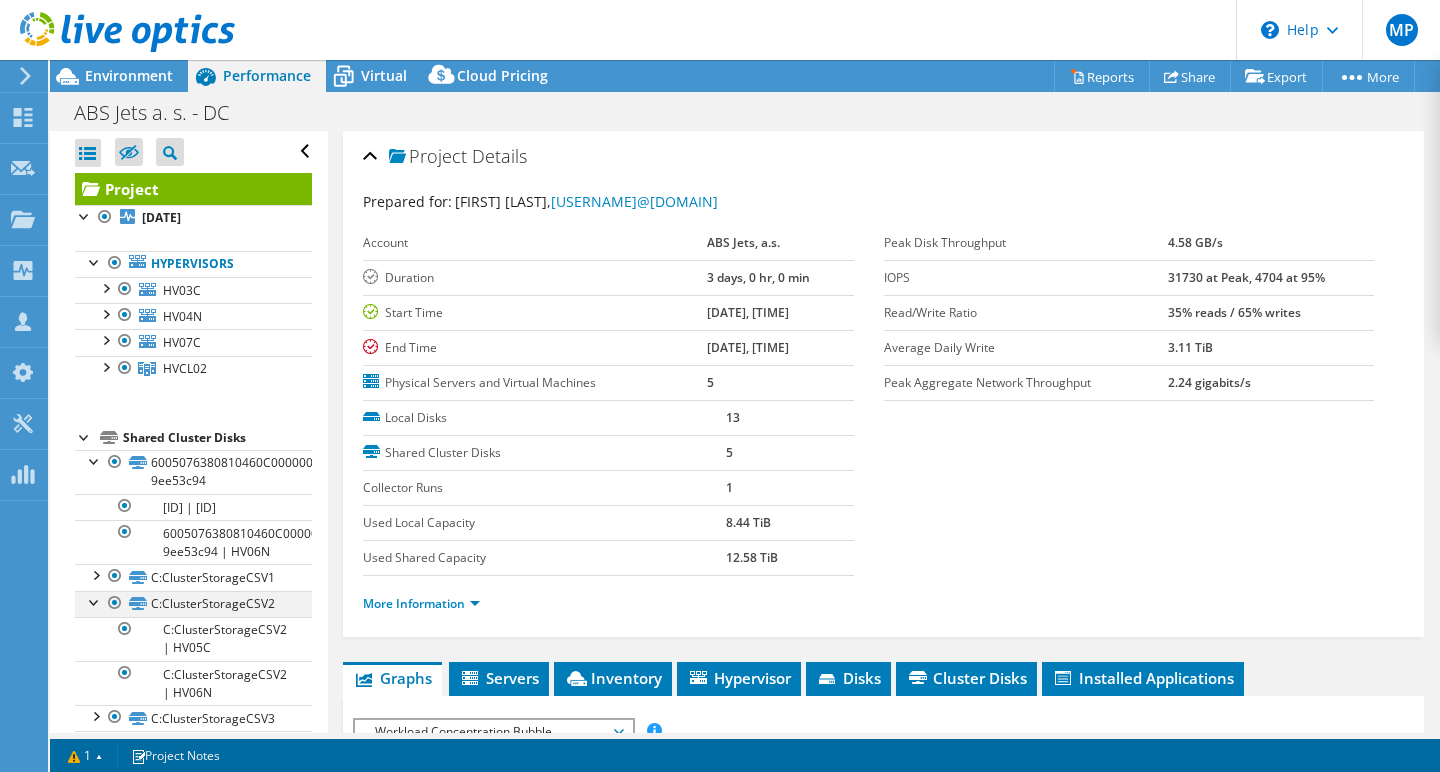 click at bounding box center [95, 601] 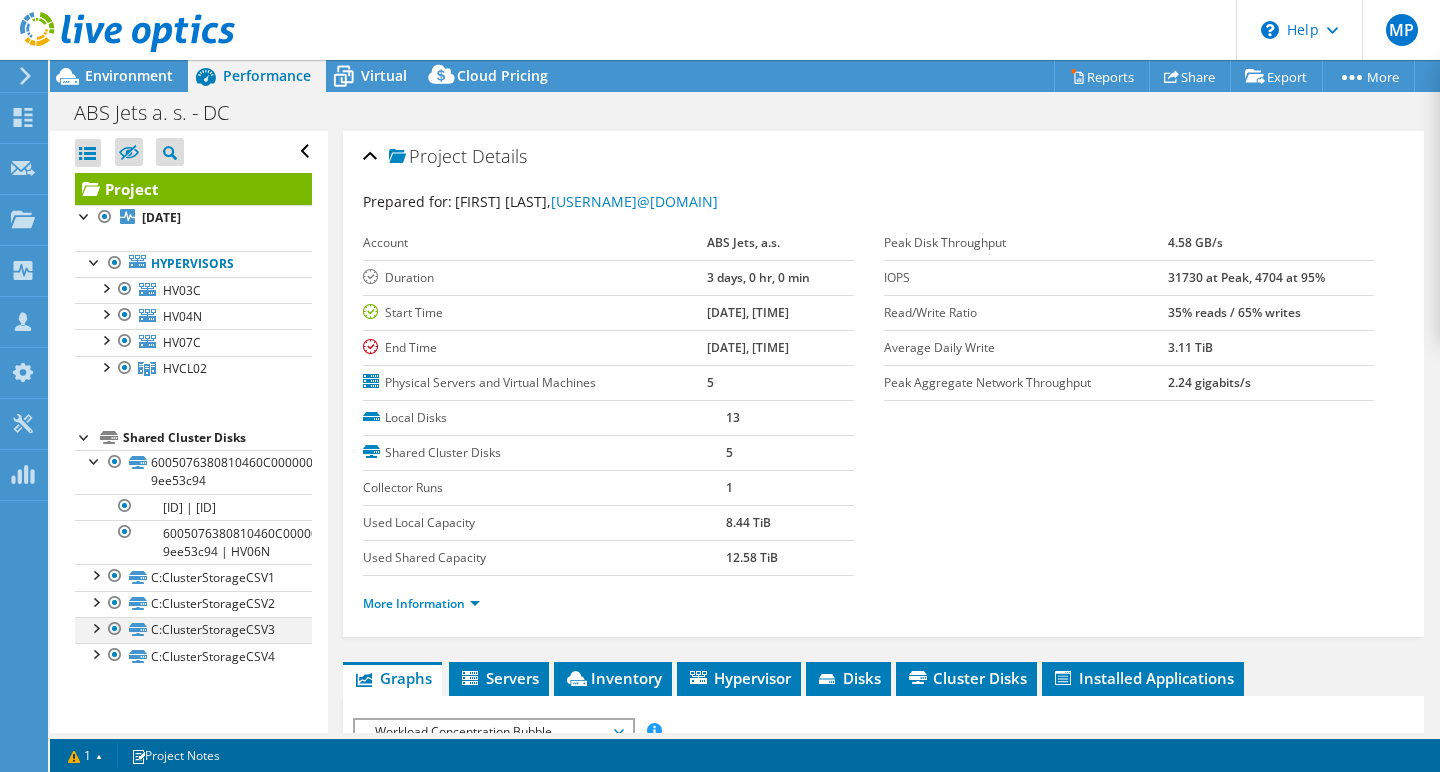 click at bounding box center (95, 627) 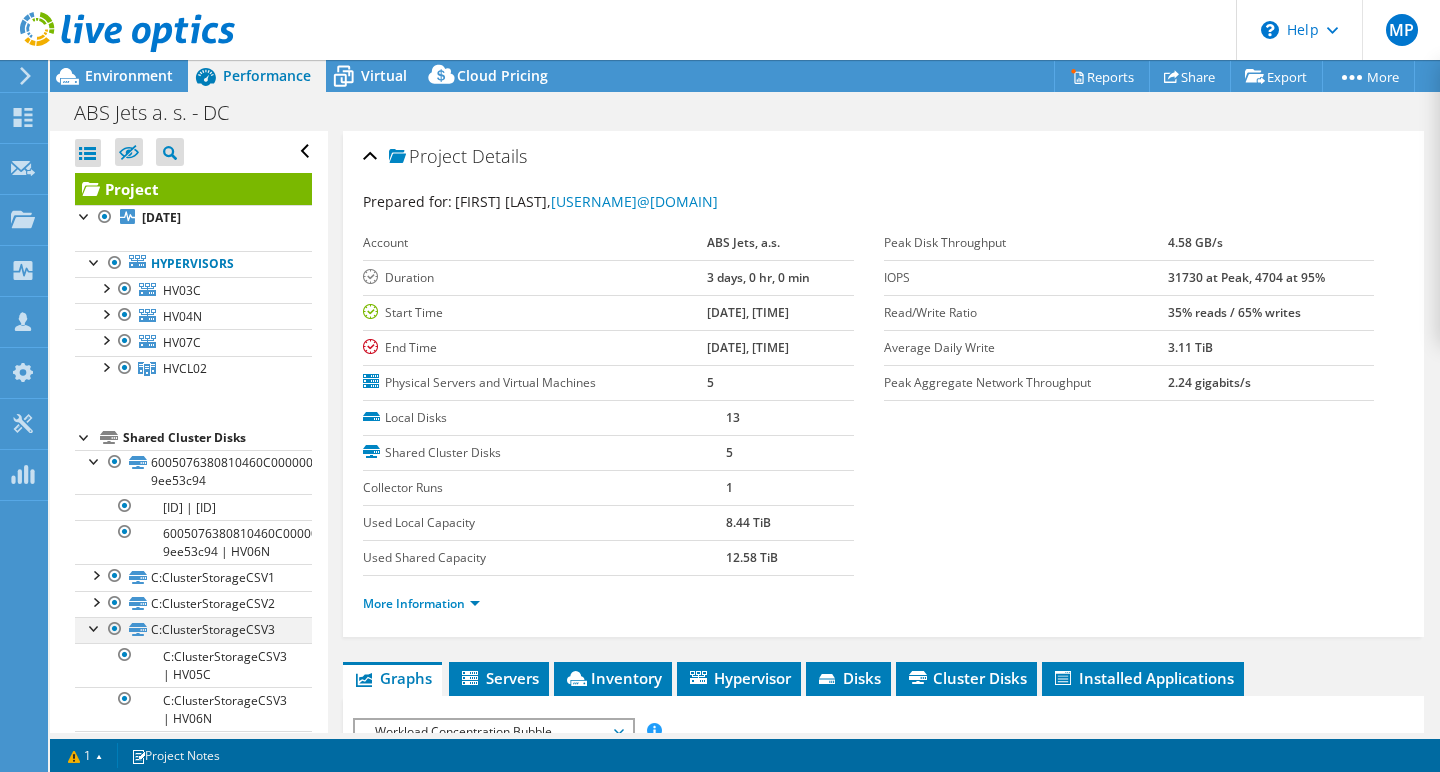 click at bounding box center (95, 627) 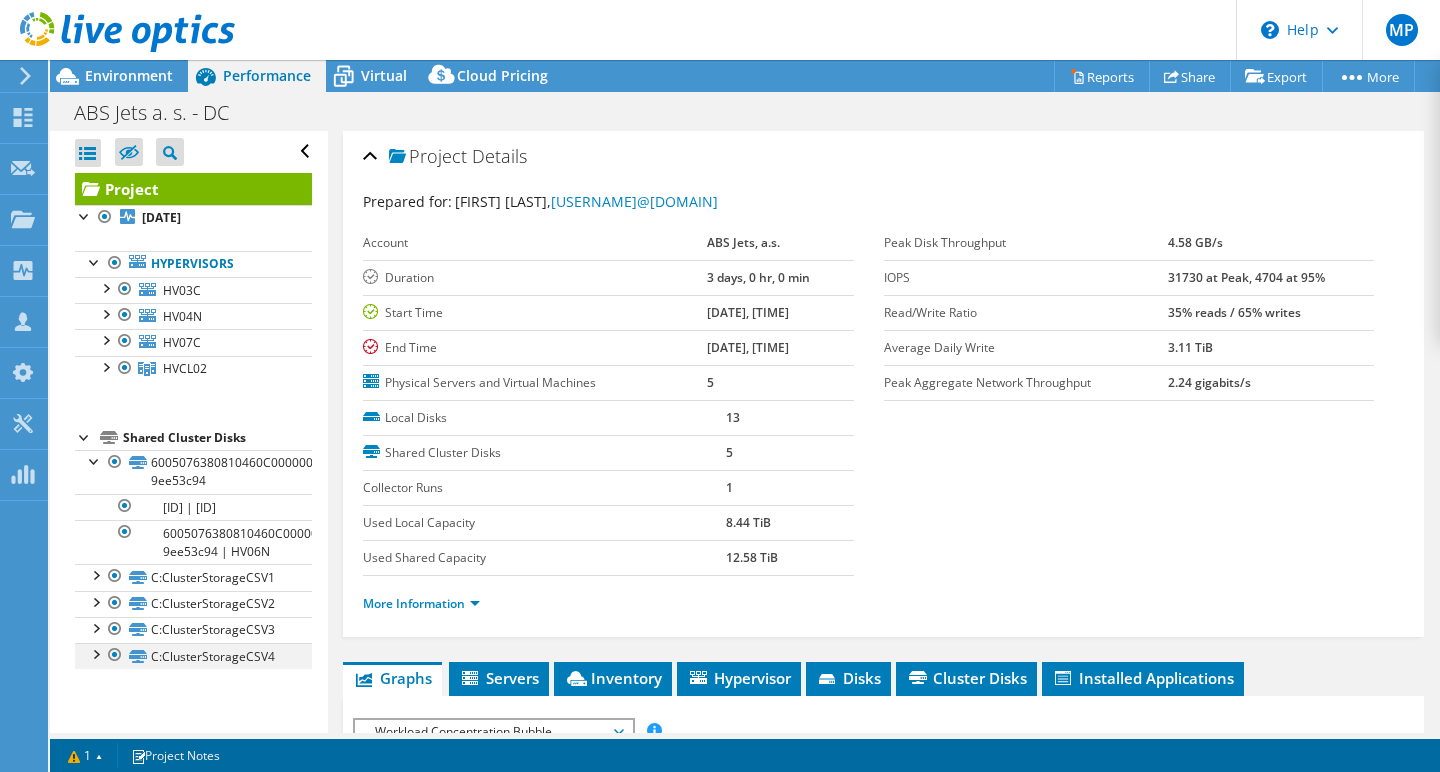 click at bounding box center [95, 653] 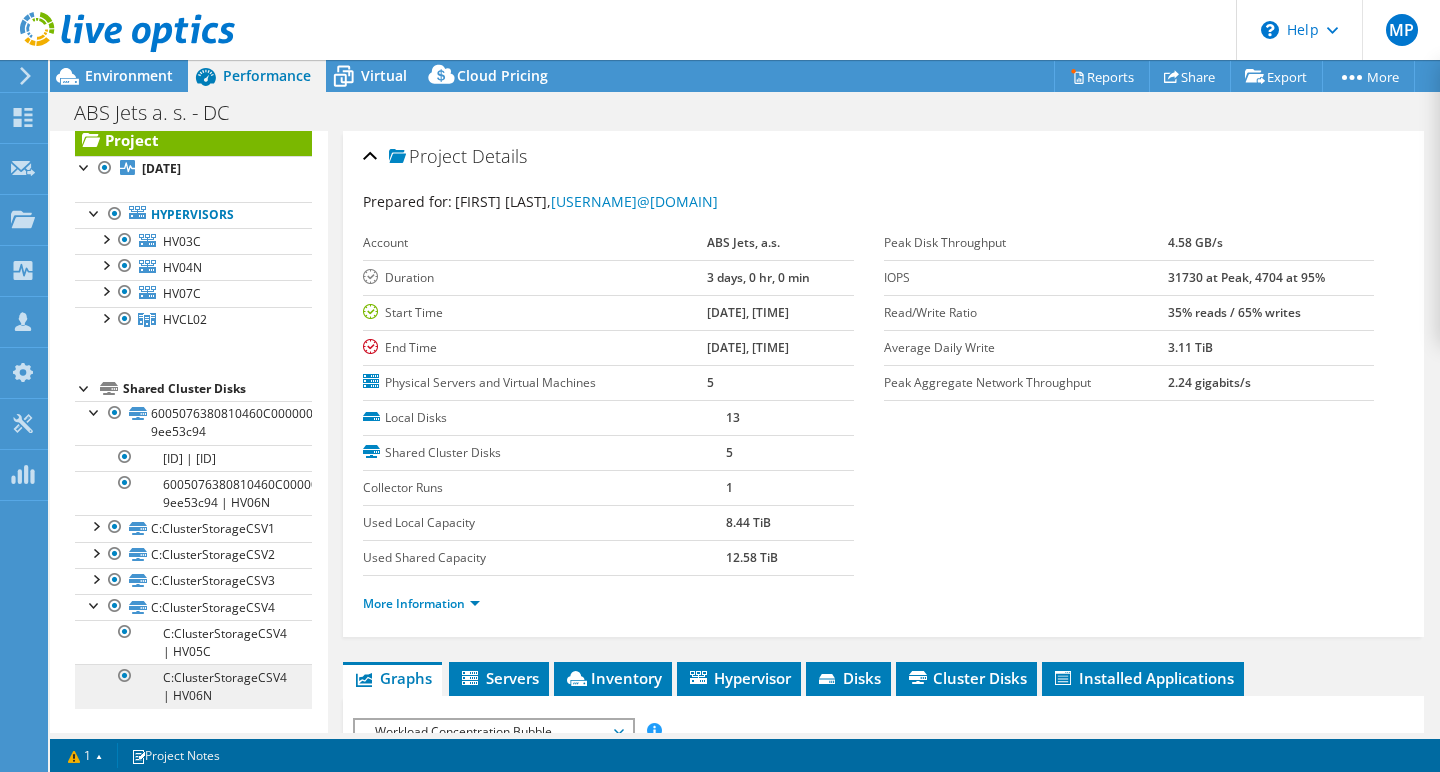 scroll, scrollTop: 67, scrollLeft: 0, axis: vertical 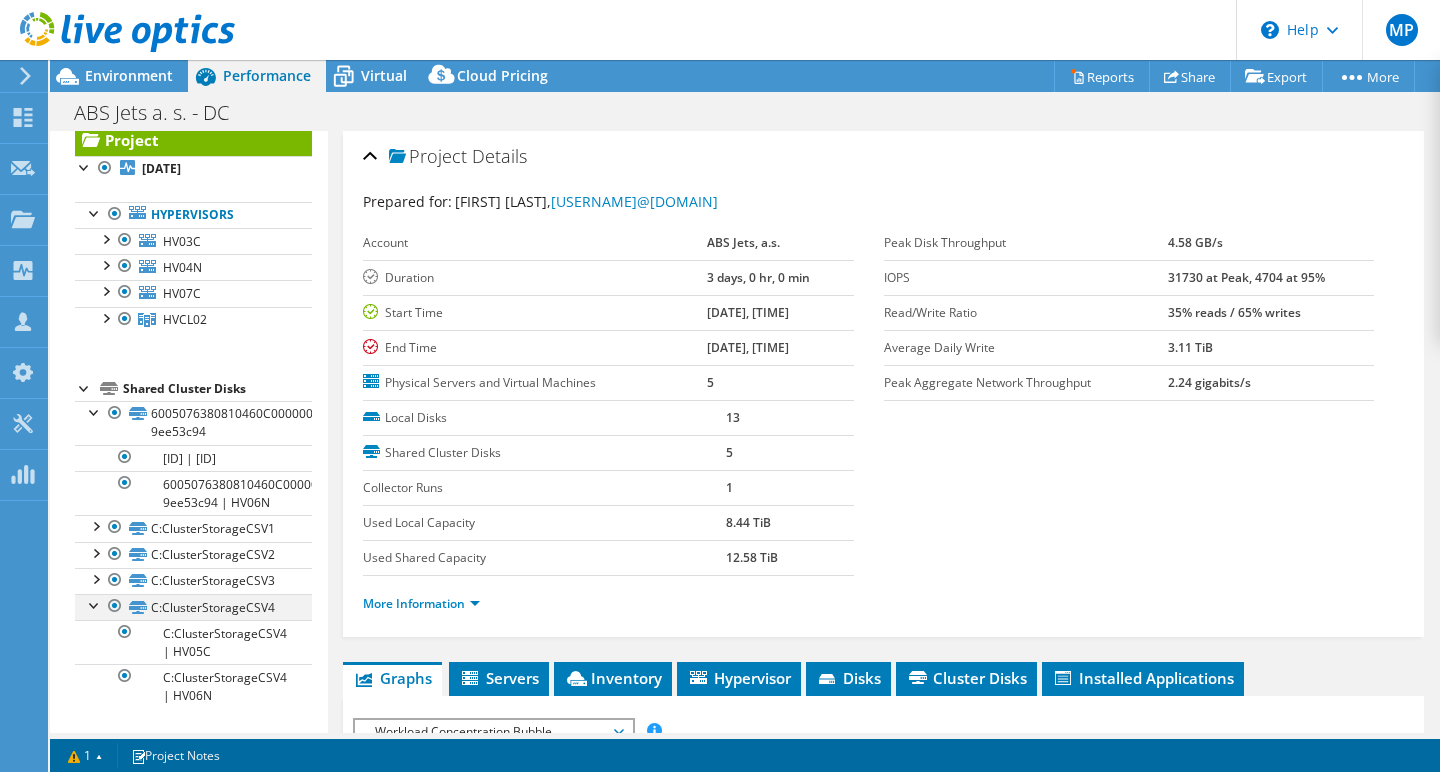 click at bounding box center (95, 604) 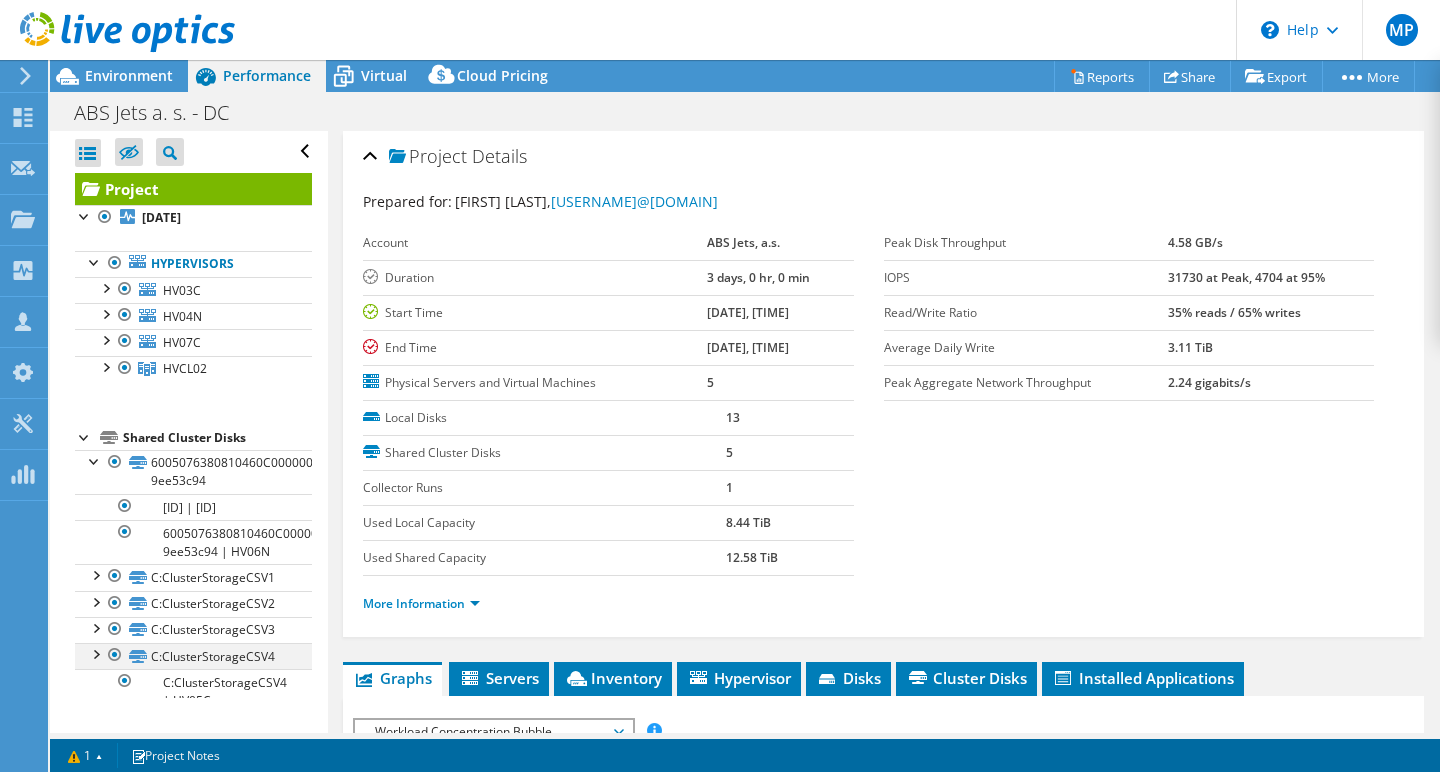 scroll, scrollTop: 0, scrollLeft: 0, axis: both 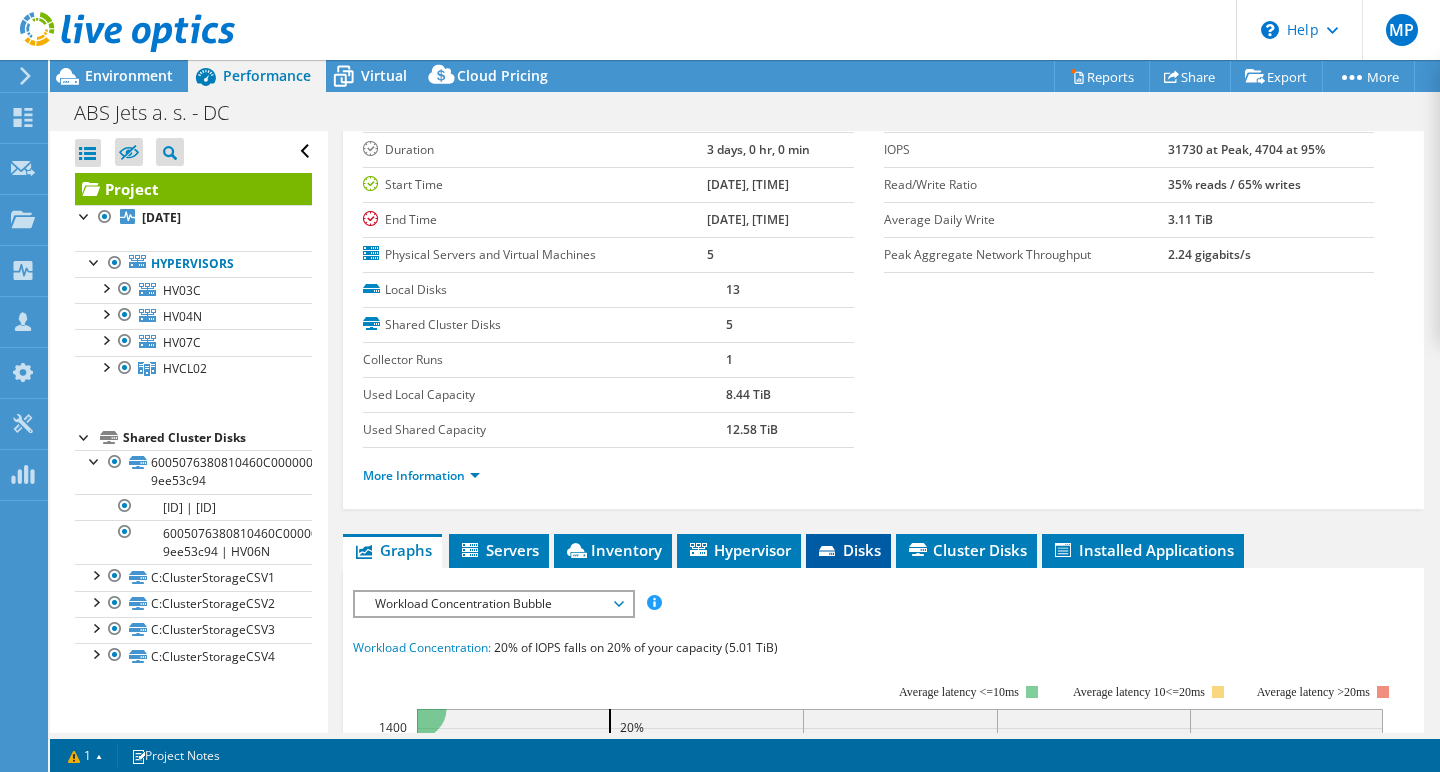 click on "Disks" at bounding box center (848, 550) 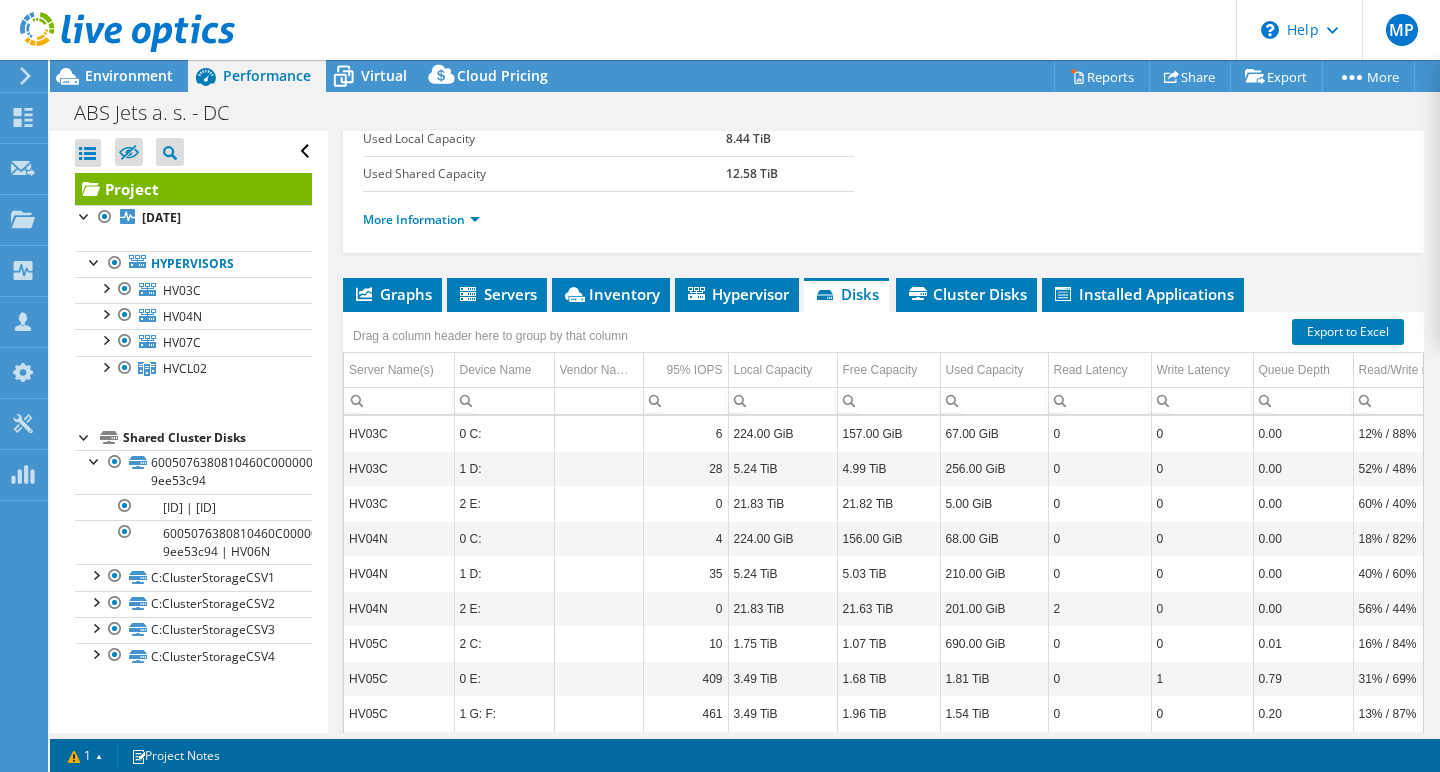 scroll, scrollTop: 401, scrollLeft: 0, axis: vertical 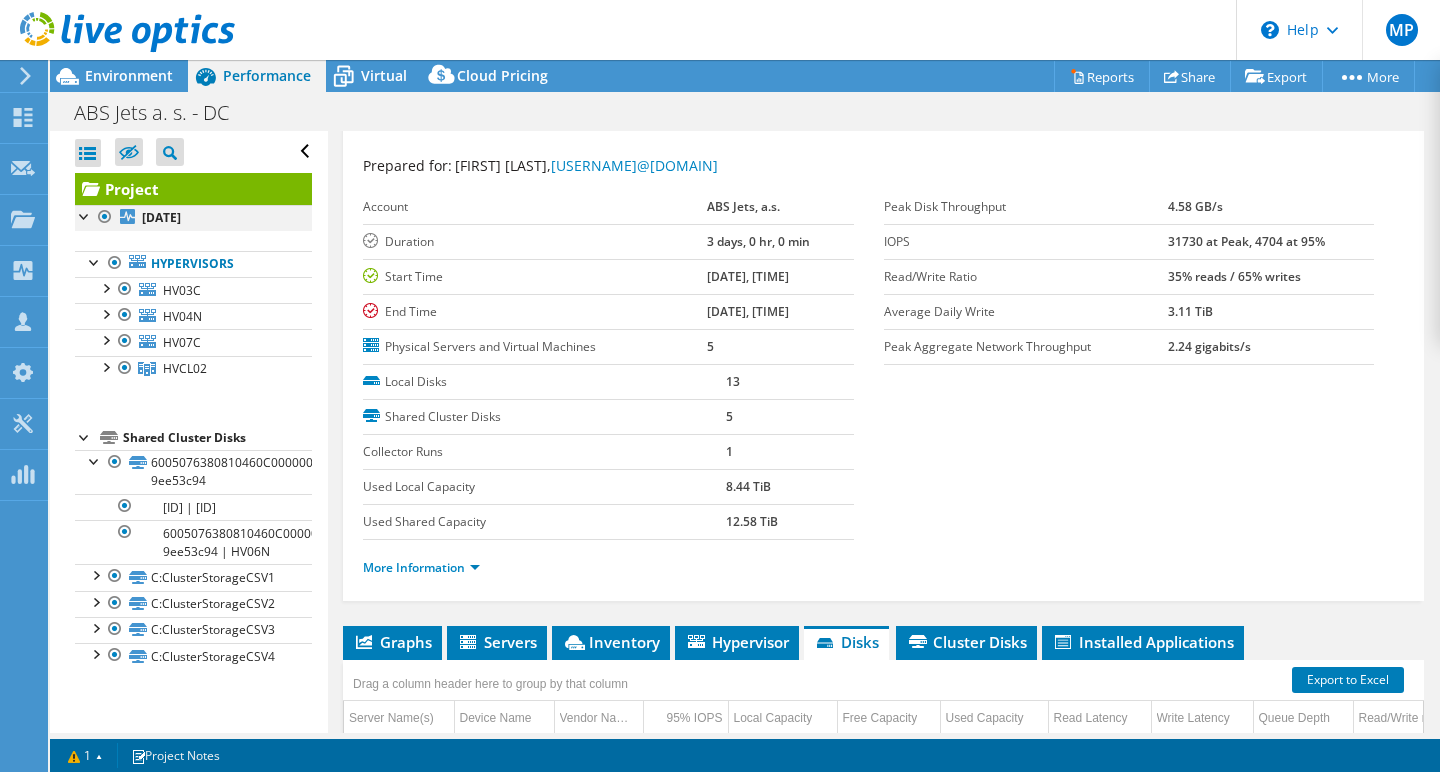 click at bounding box center (105, 217) 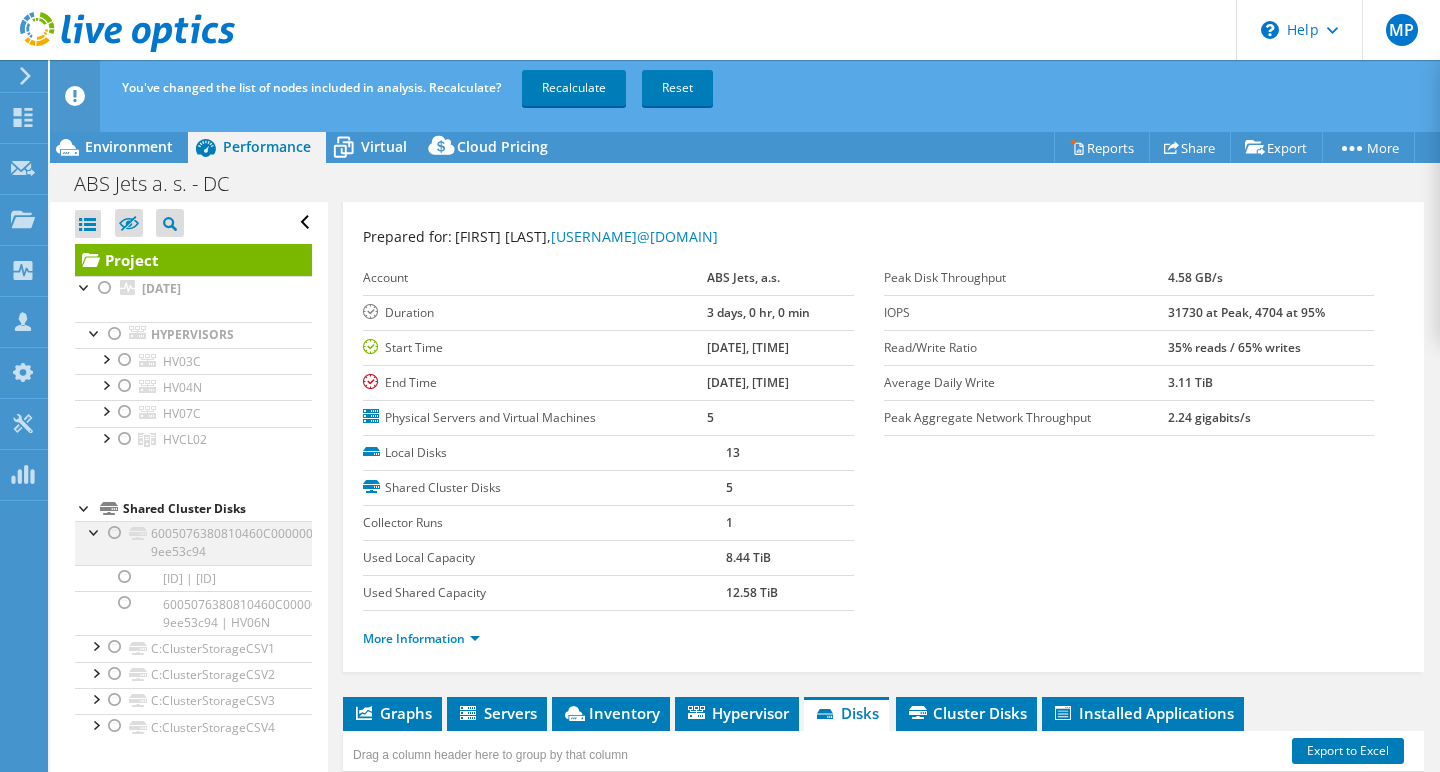 click at bounding box center [115, 533] 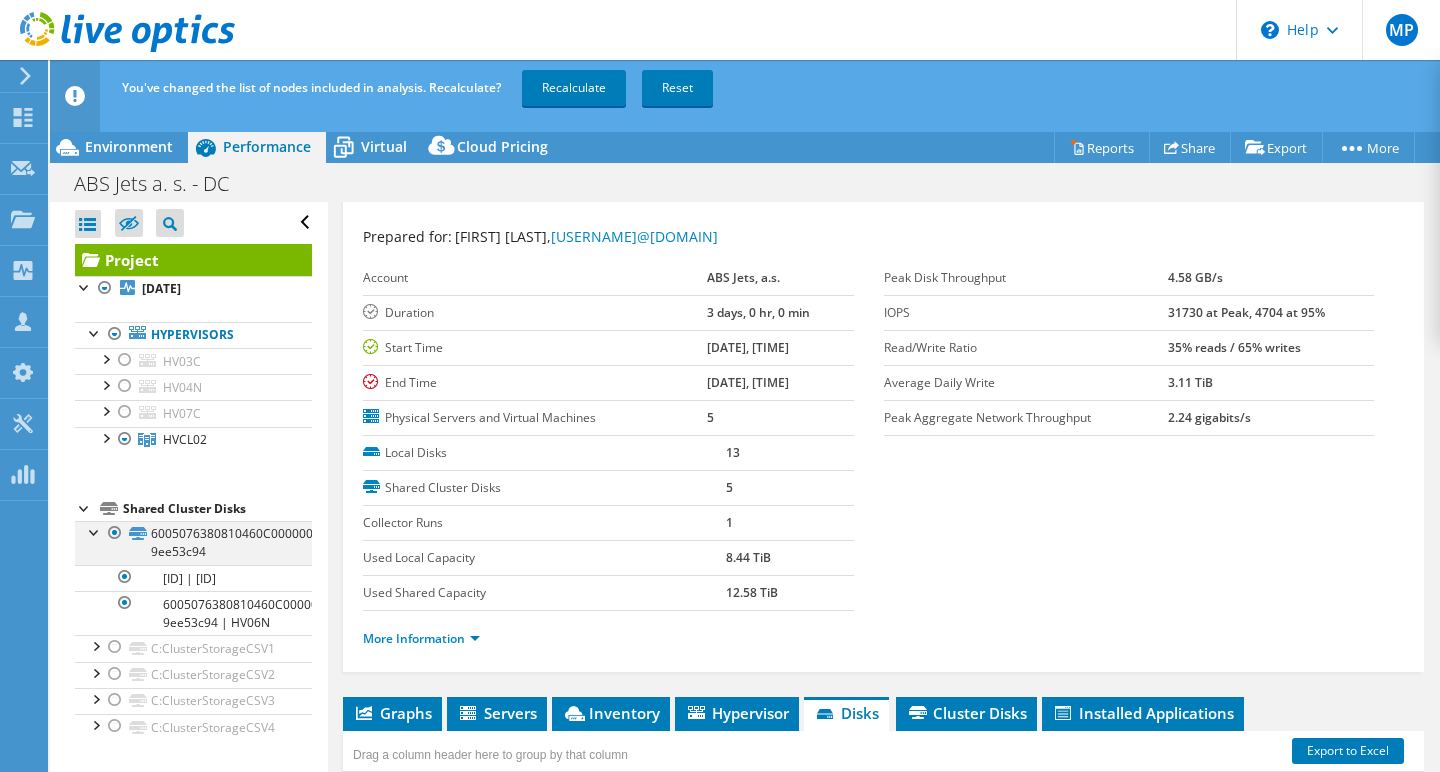 click at bounding box center [95, 531] 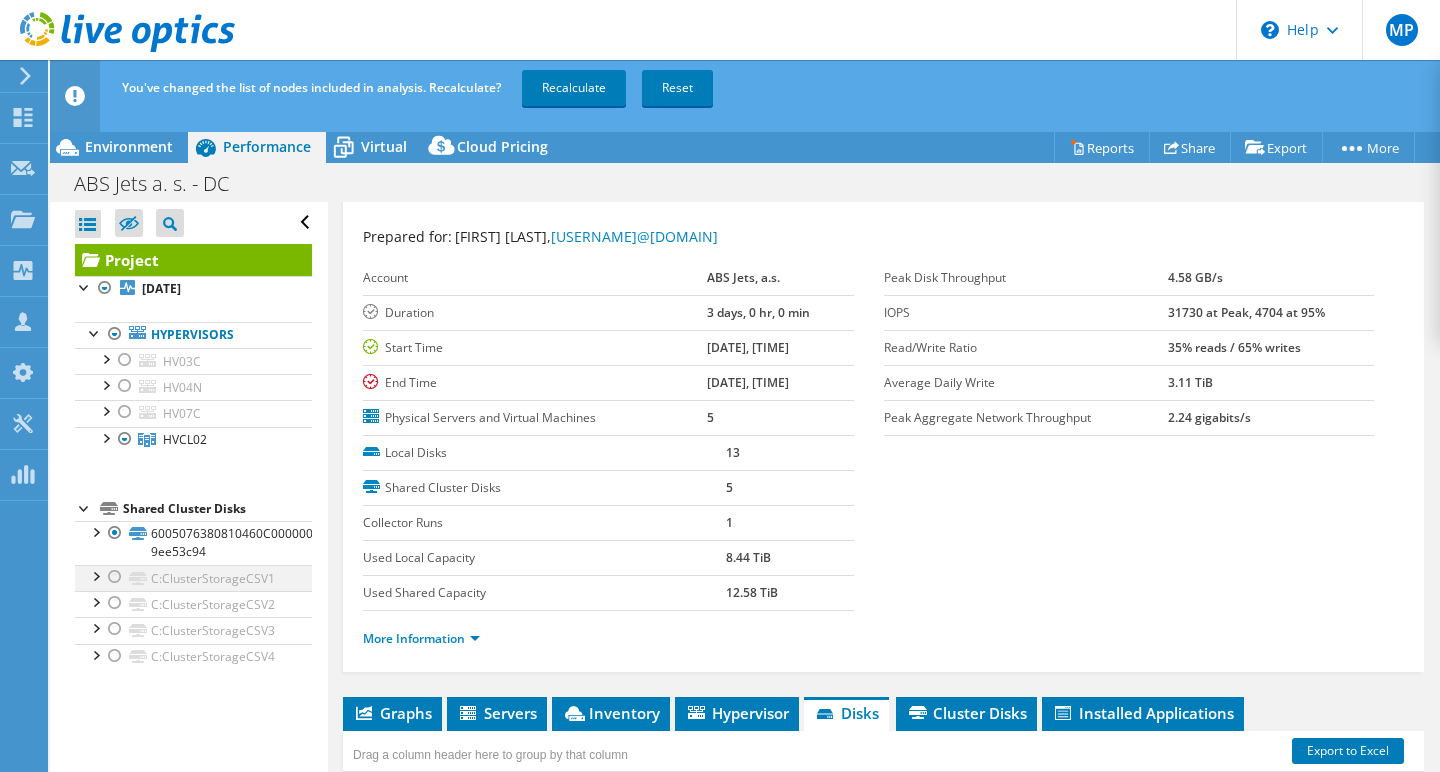 click at bounding box center [115, 577] 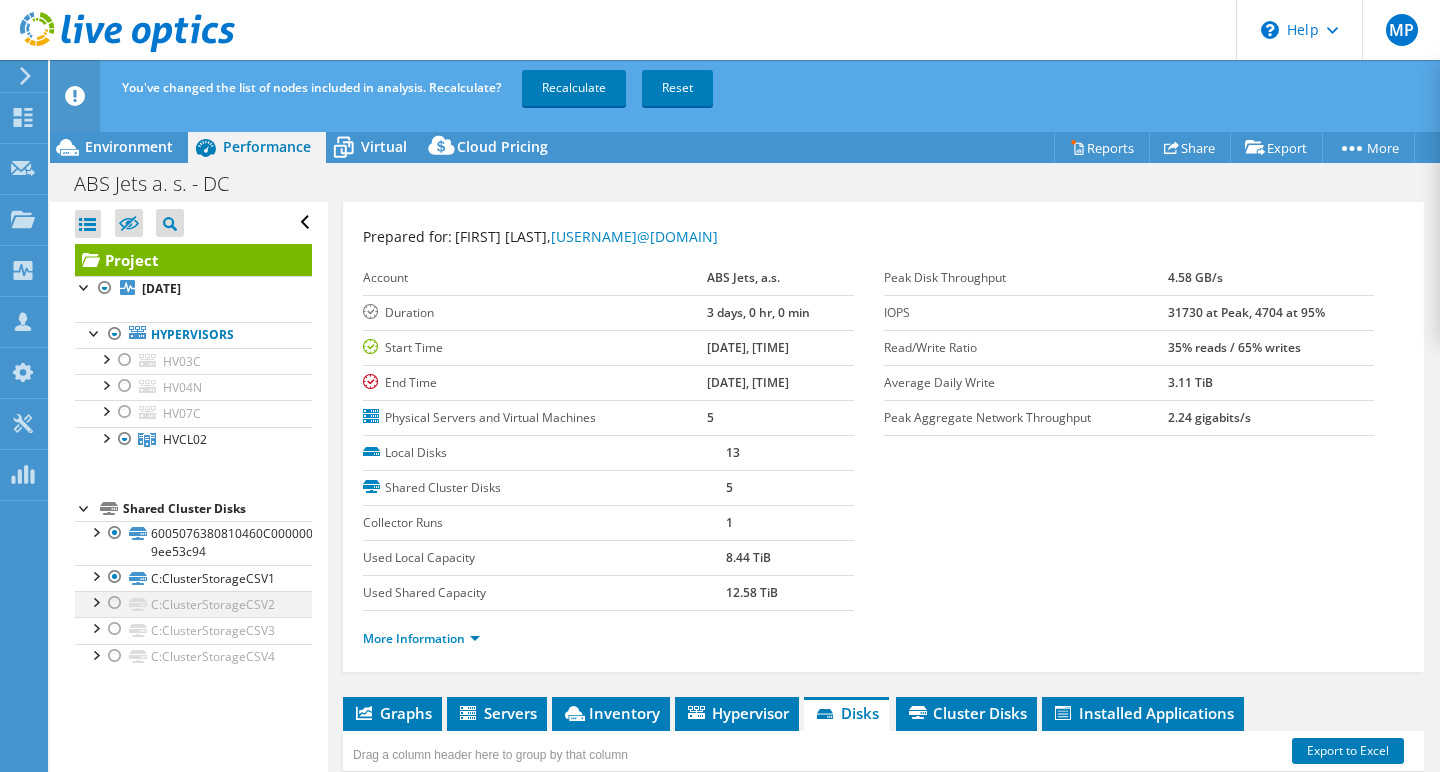 click at bounding box center (115, 603) 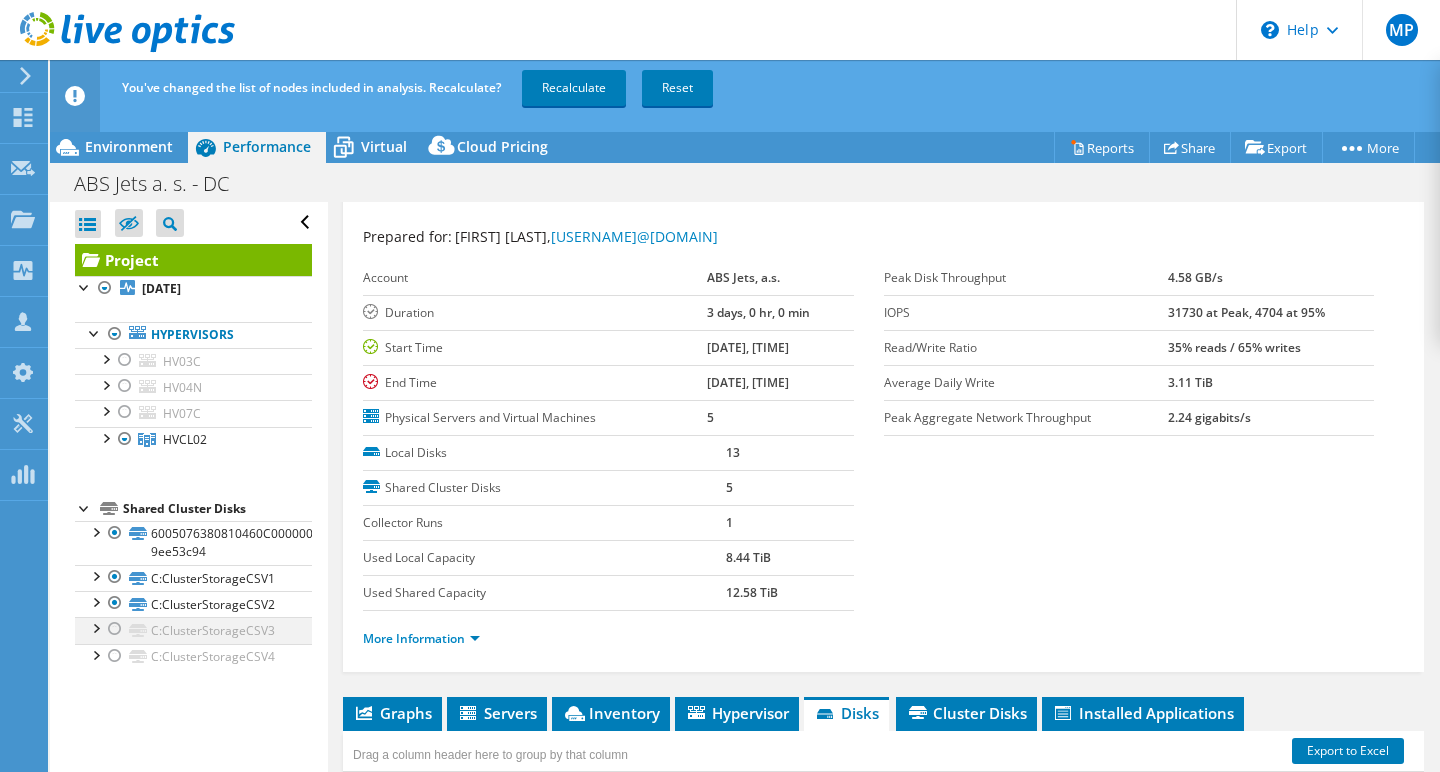 click at bounding box center (115, 629) 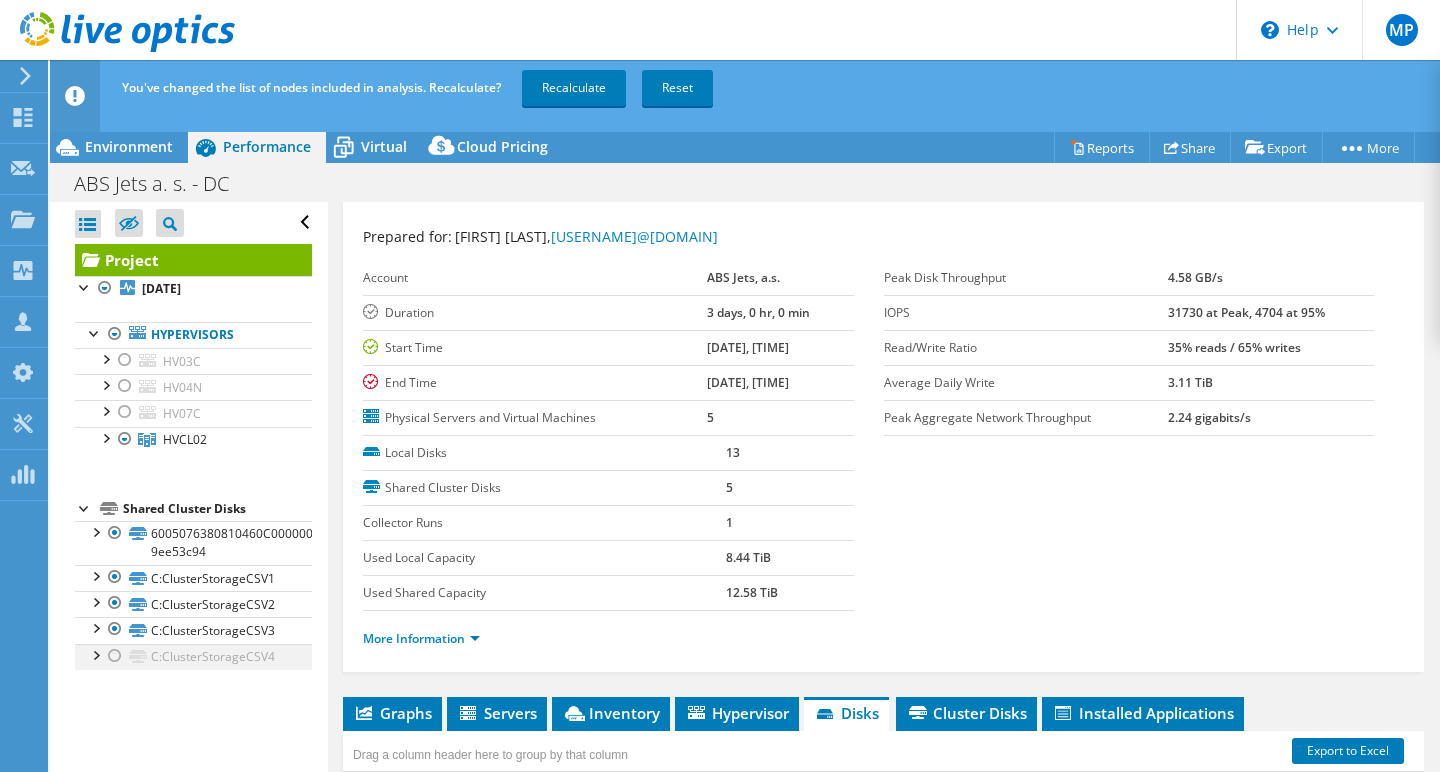 click at bounding box center [115, 656] 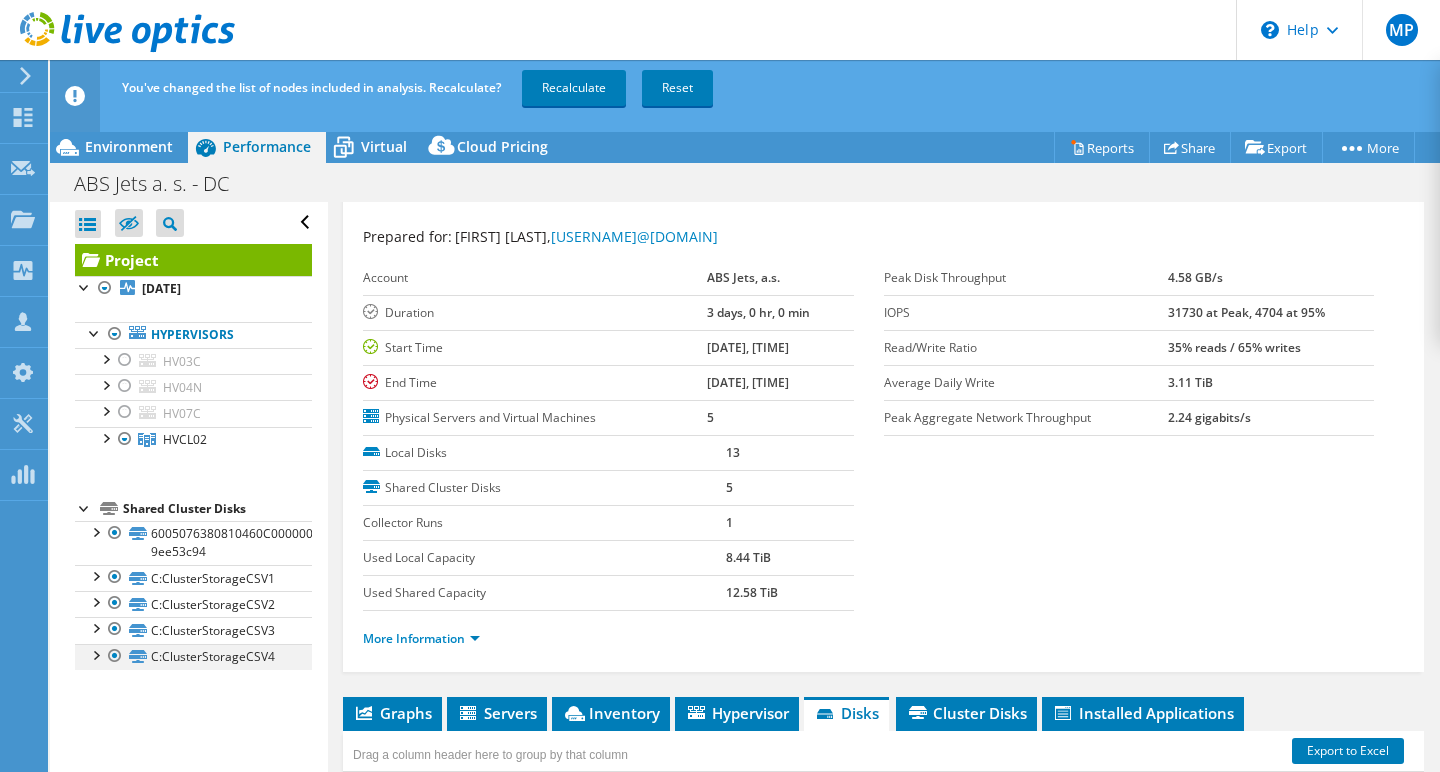 click at bounding box center (95, 654) 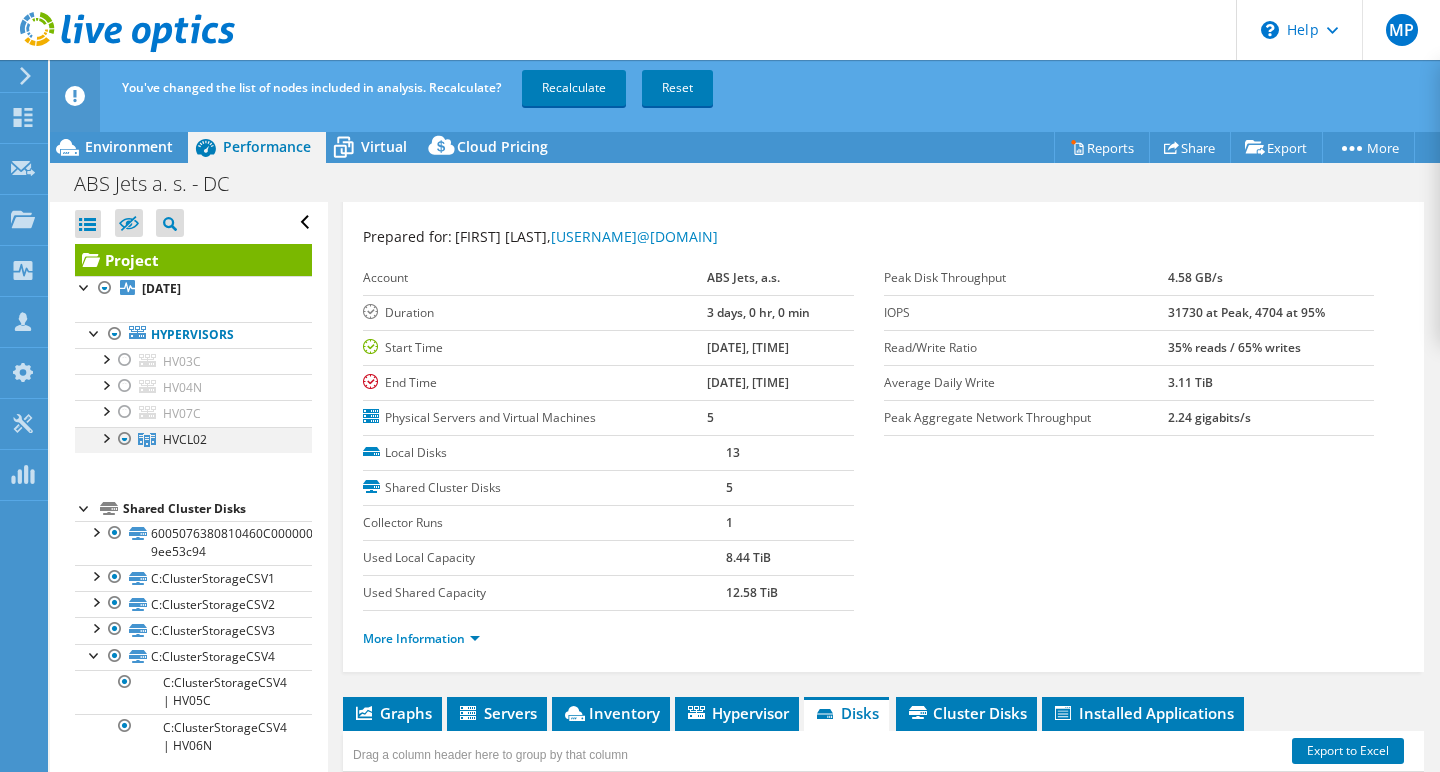 click at bounding box center (125, 439) 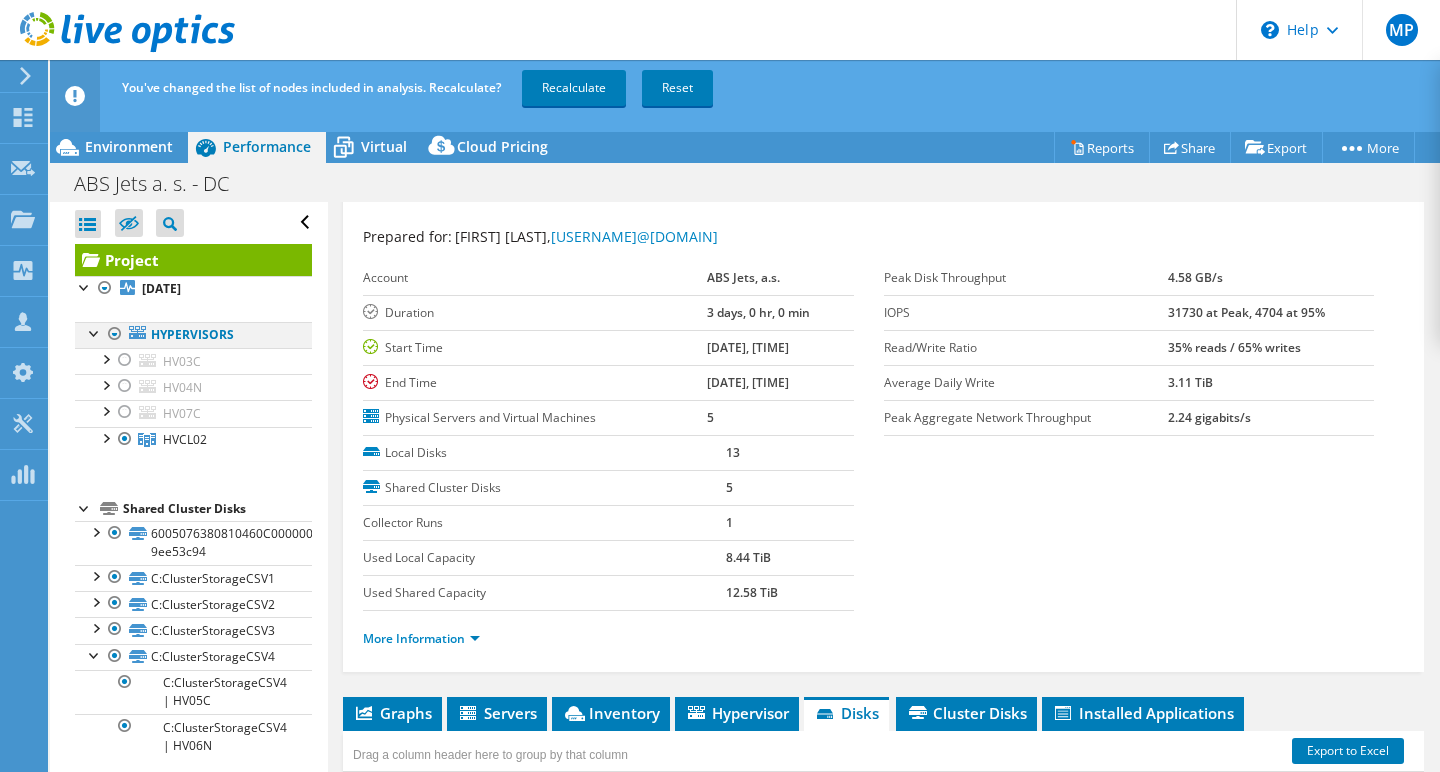 click at bounding box center (115, 334) 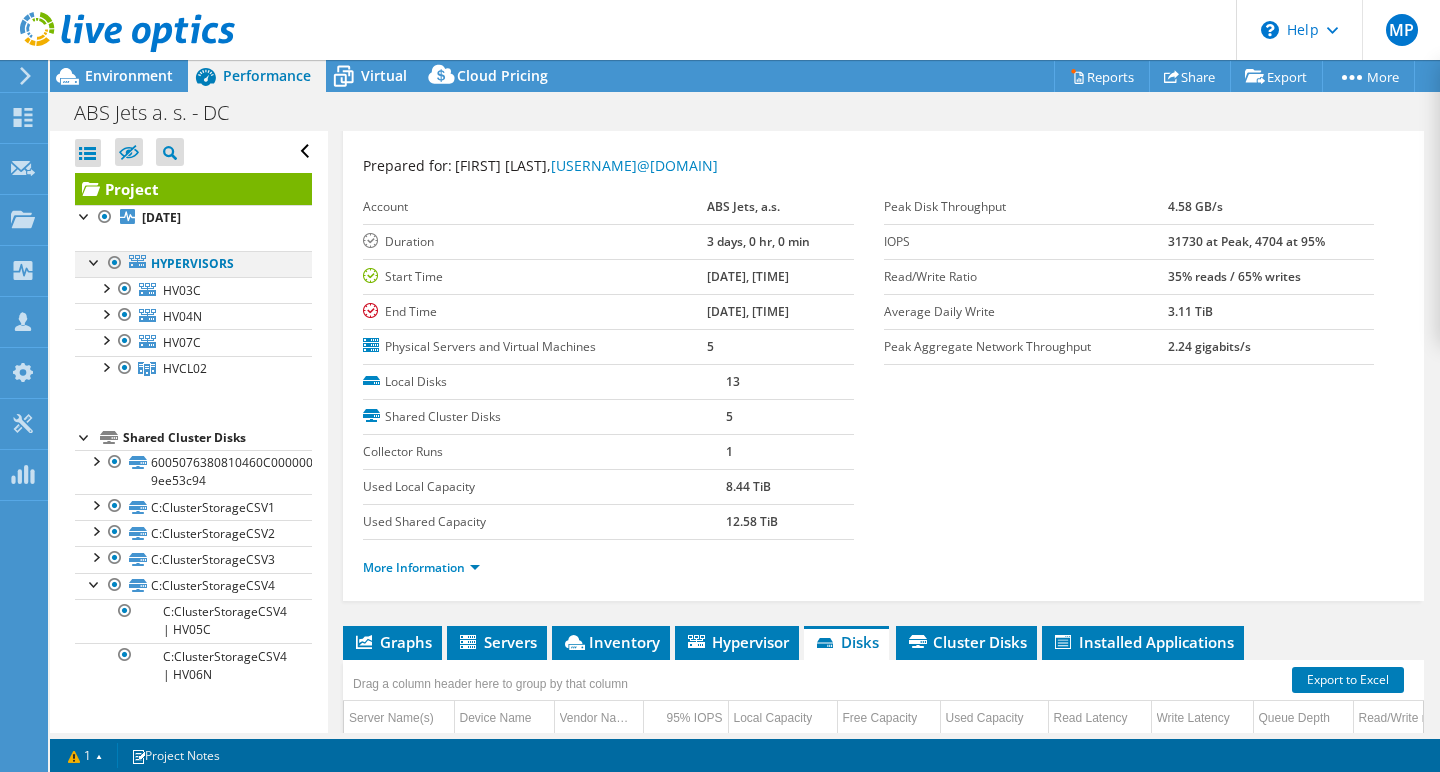 click at bounding box center [115, 263] 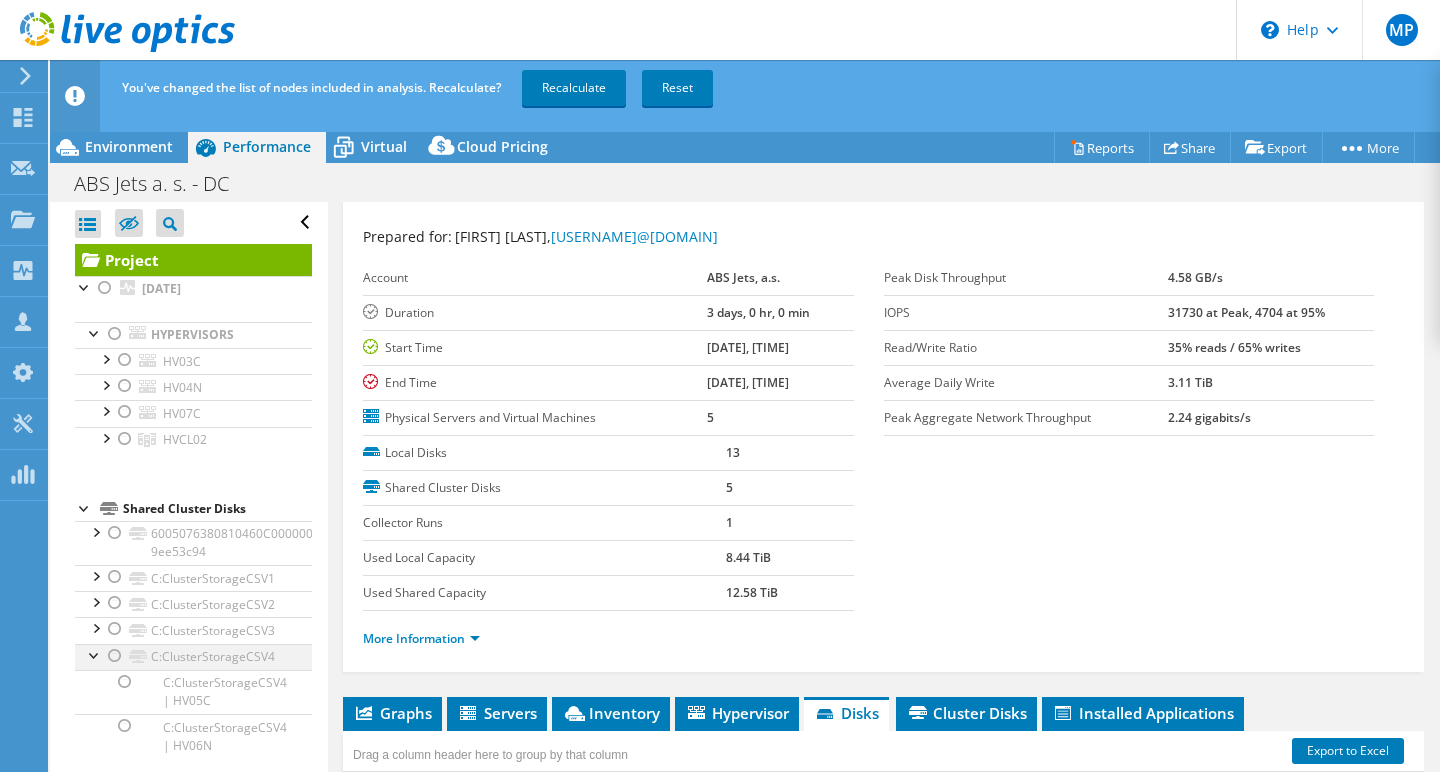 click at bounding box center (95, 654) 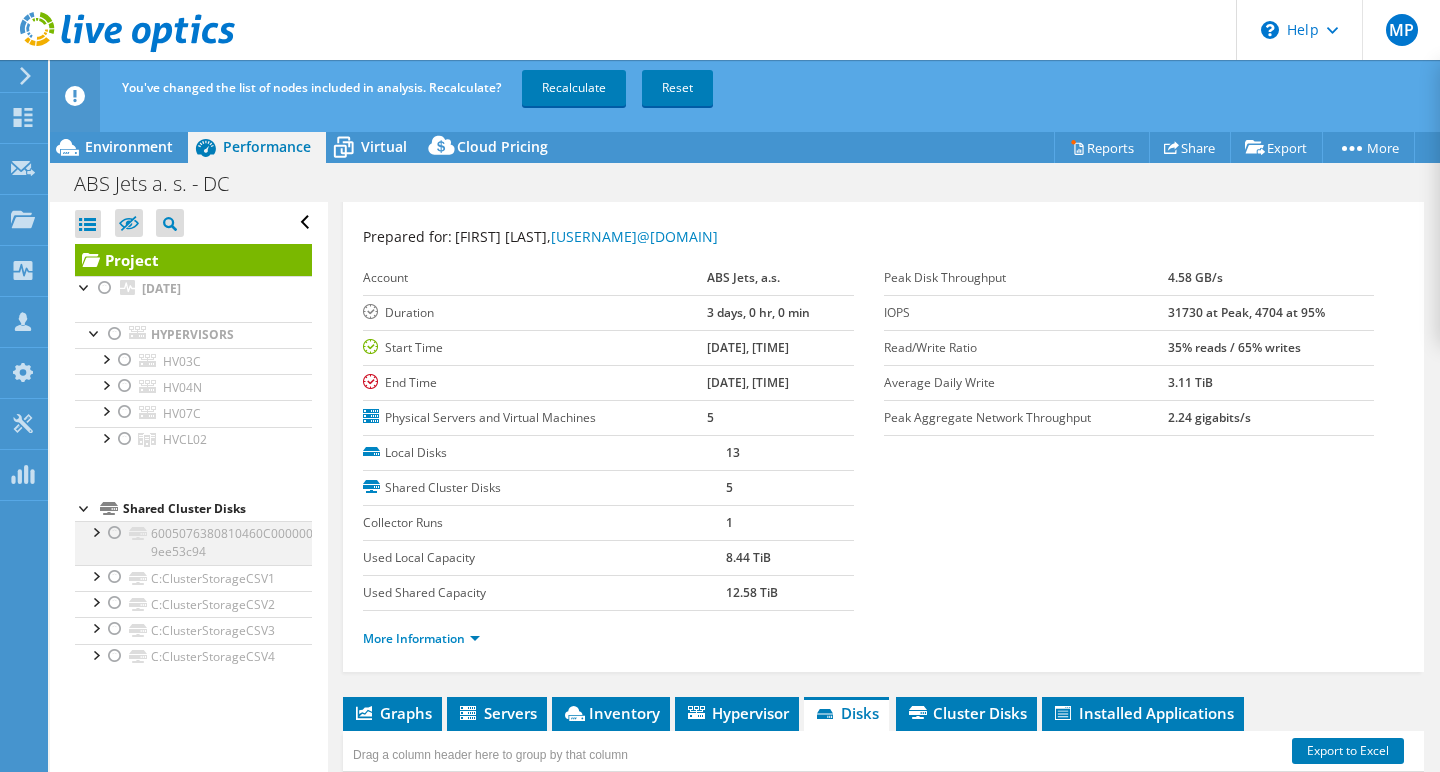 click at bounding box center (115, 533) 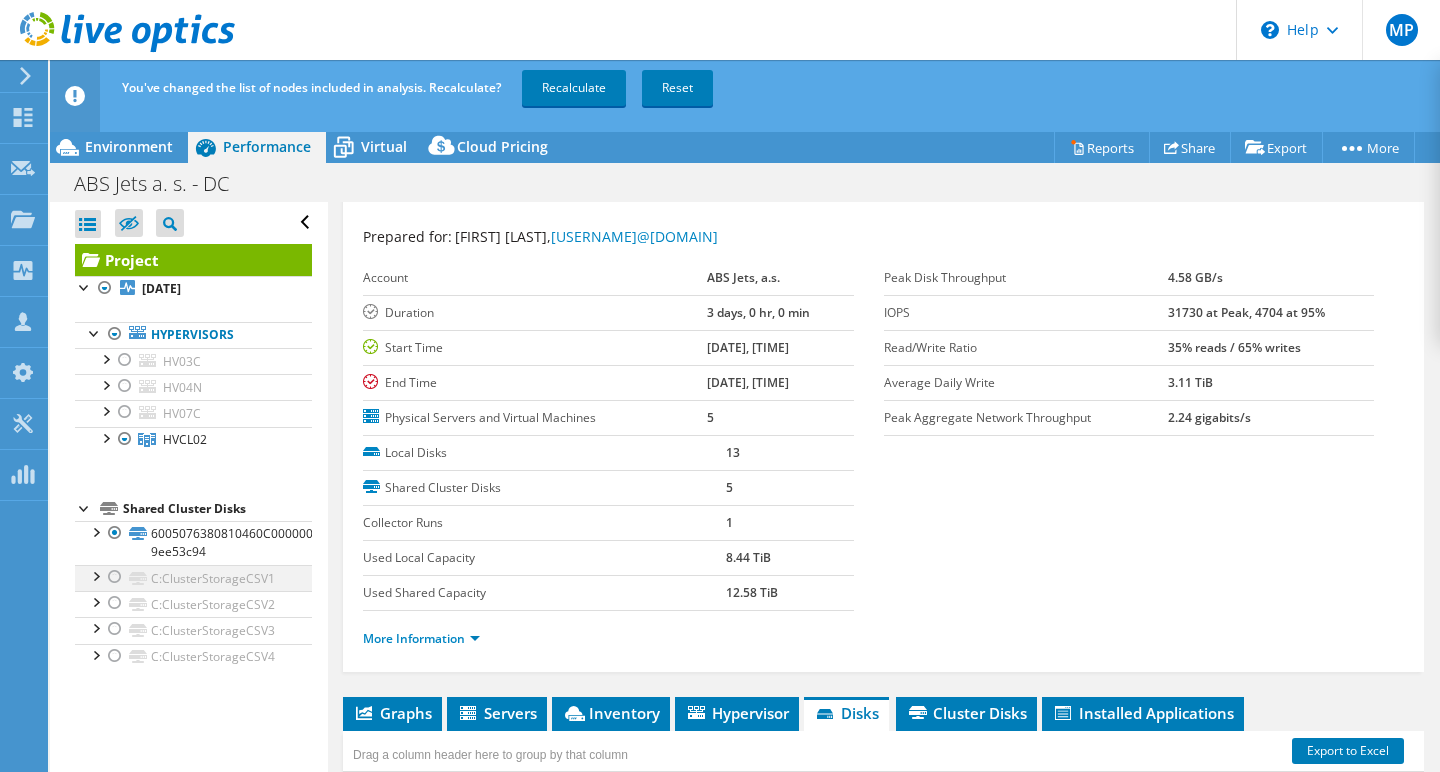 click at bounding box center [115, 577] 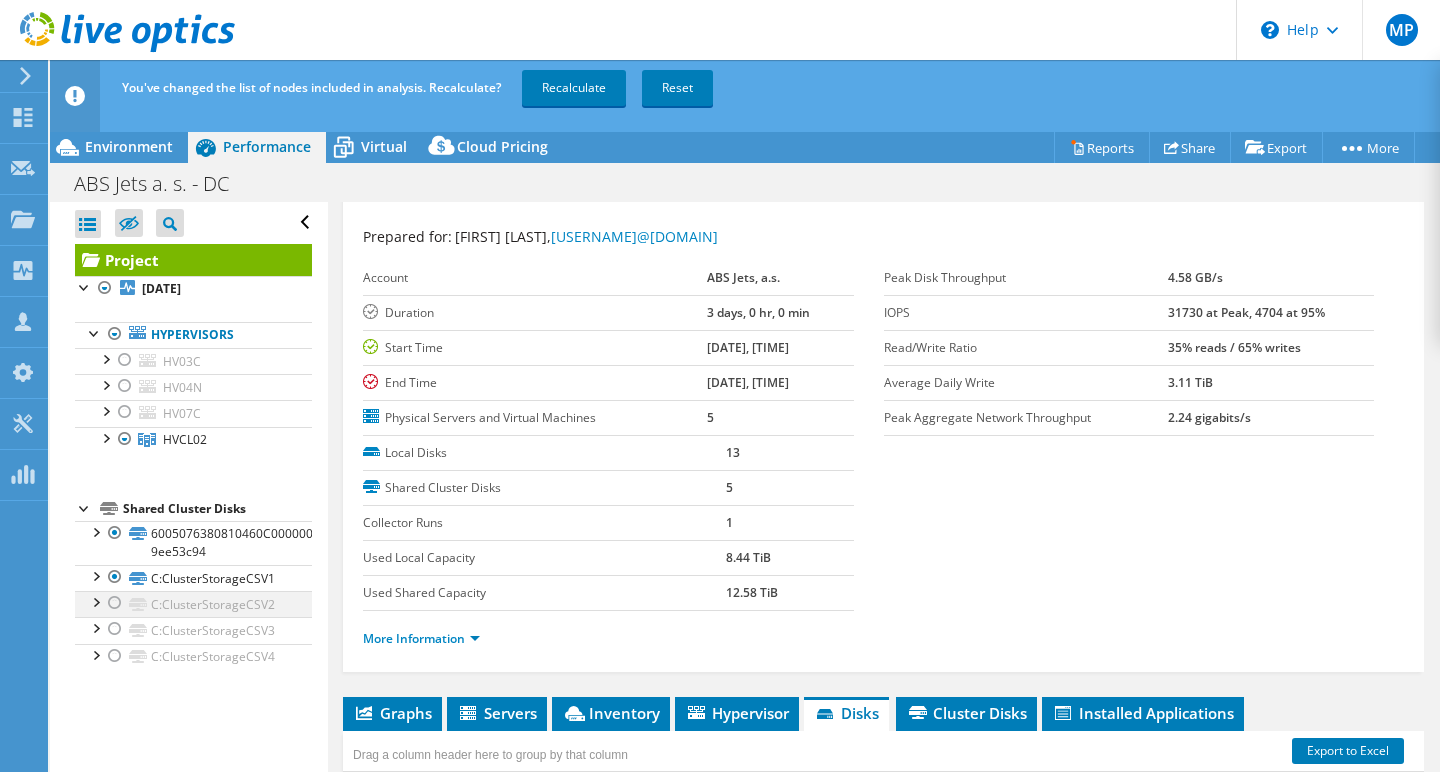 click at bounding box center [115, 603] 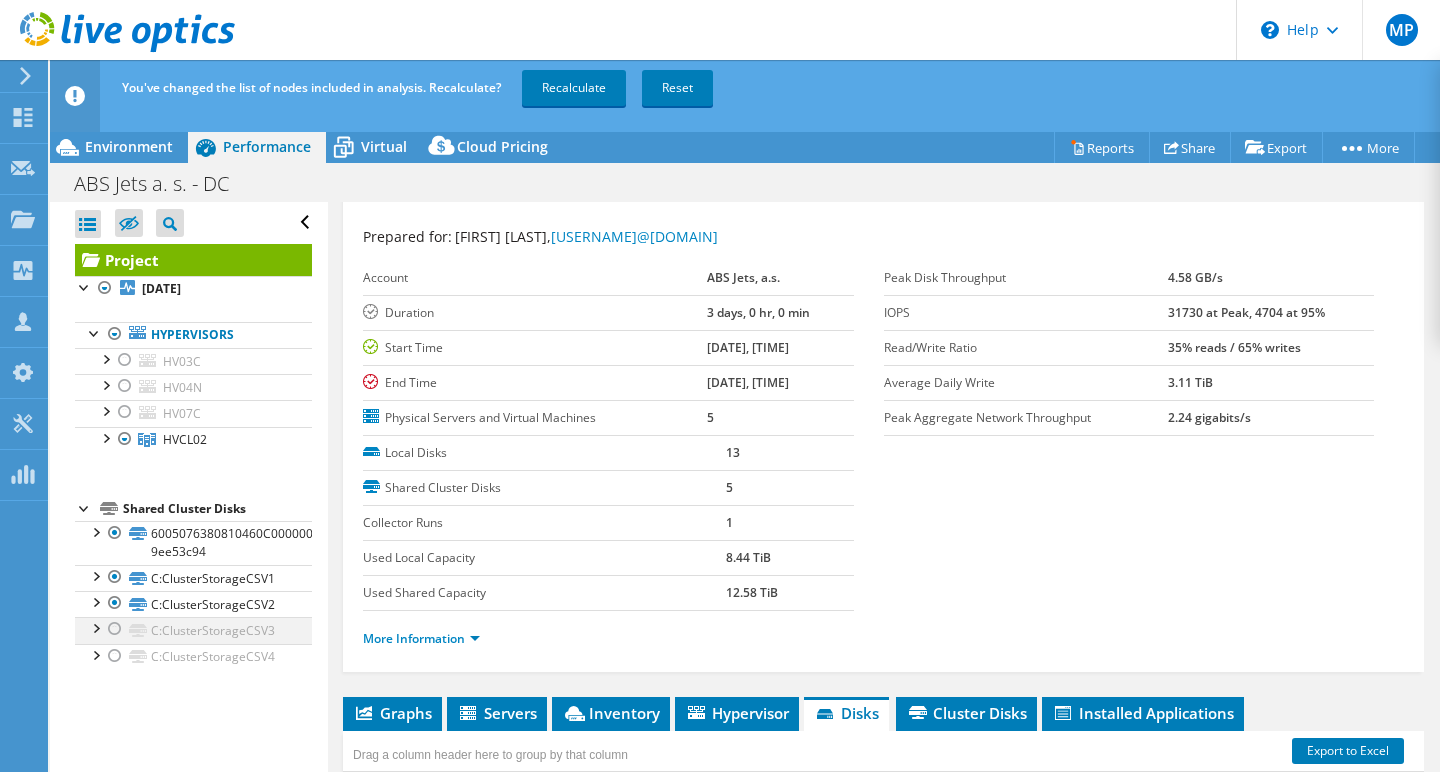 click at bounding box center (115, 629) 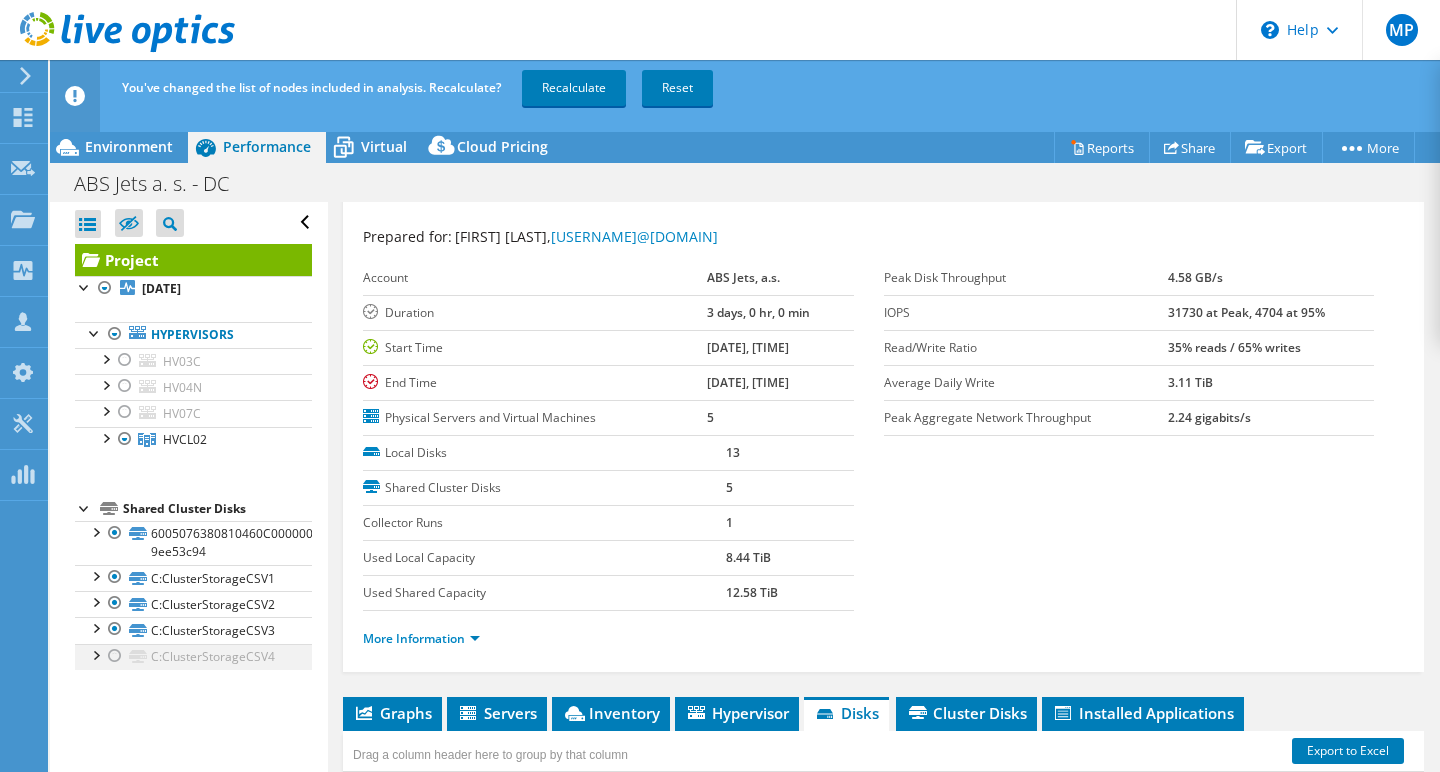 click at bounding box center [115, 656] 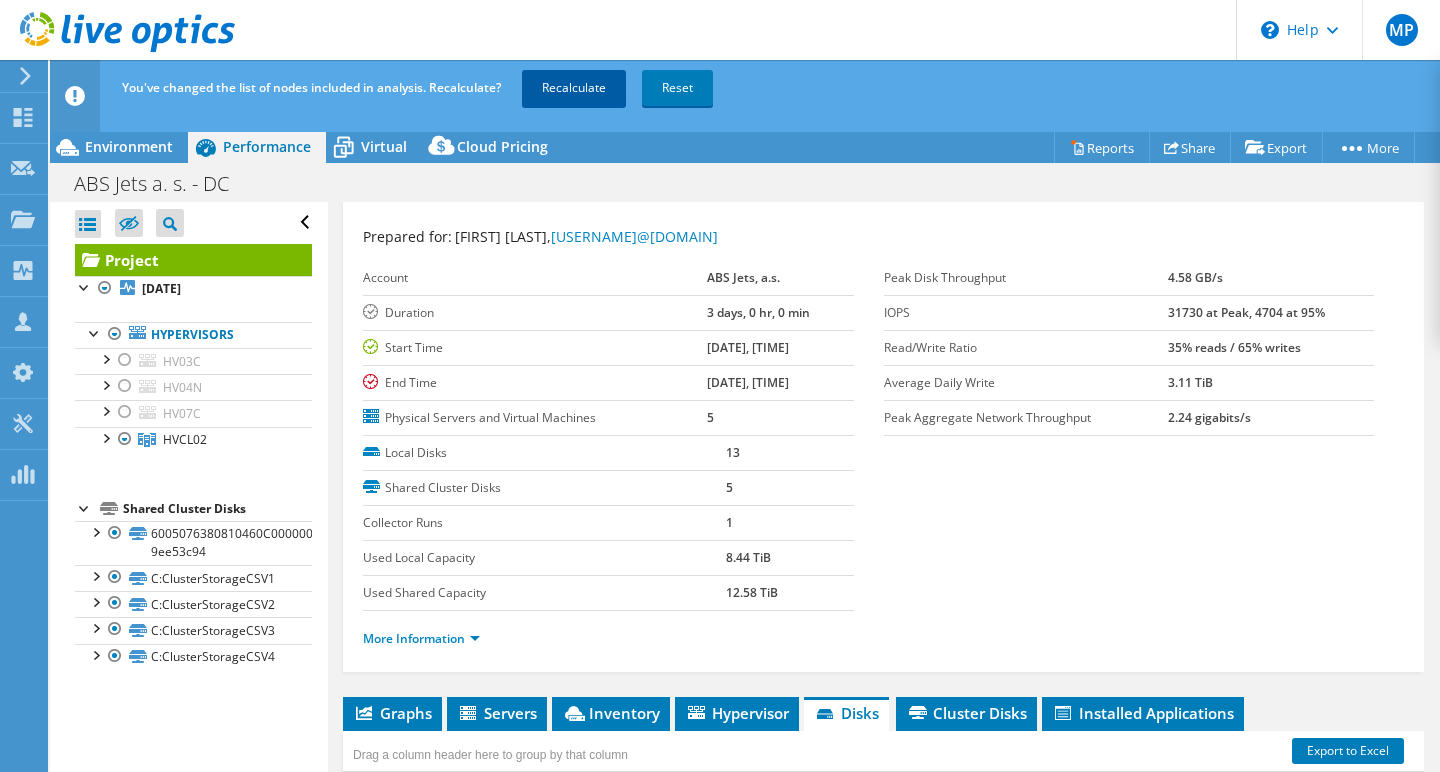 click on "Recalculate" at bounding box center (574, 88) 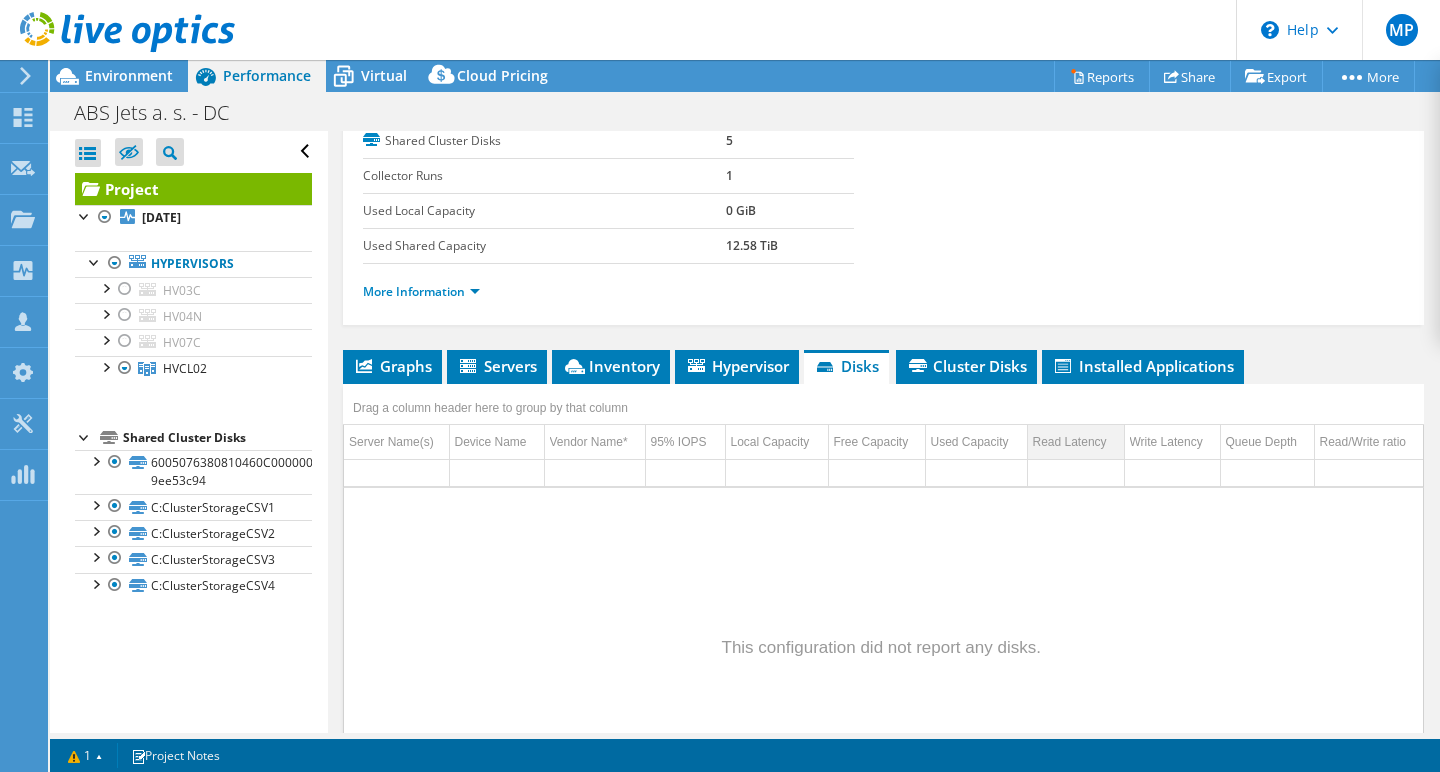 scroll, scrollTop: 310, scrollLeft: 0, axis: vertical 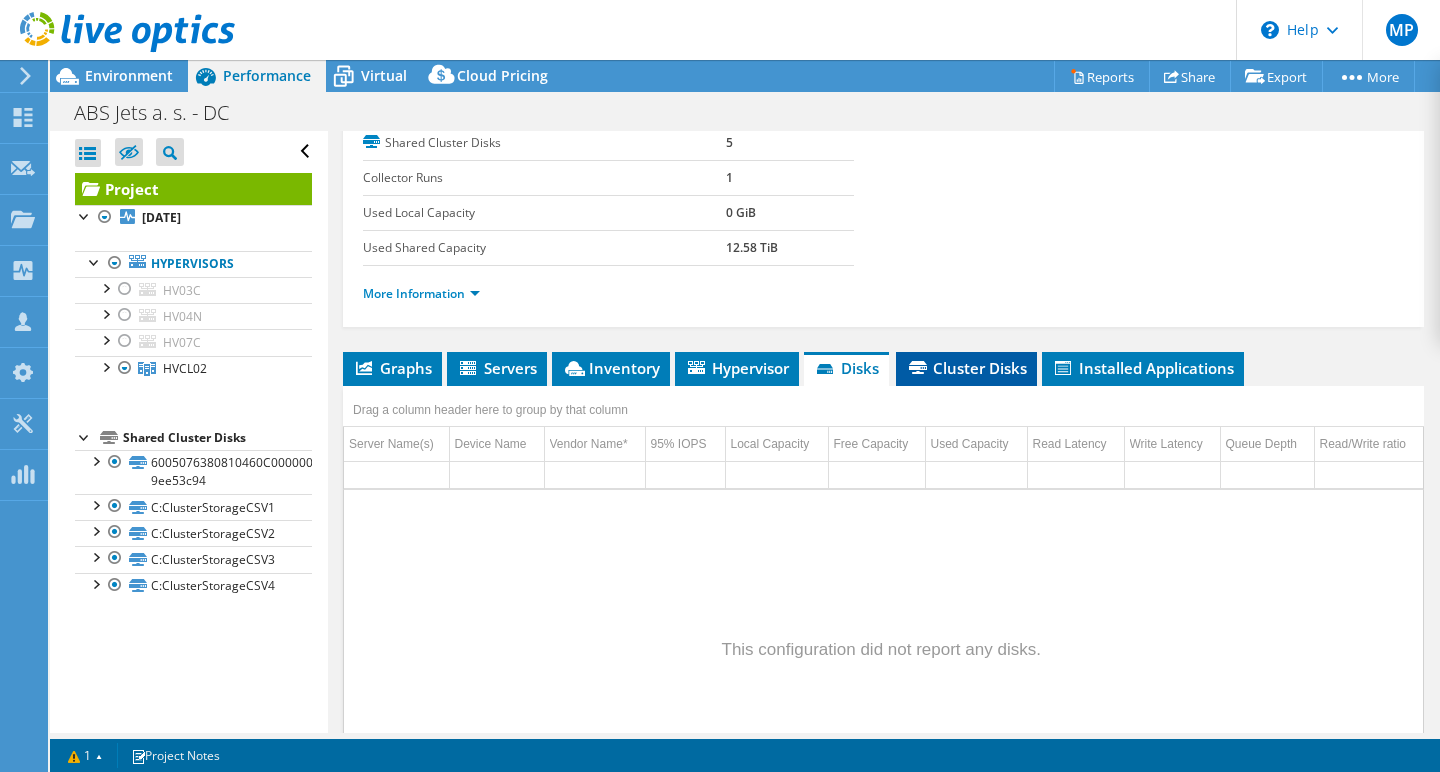 click on "Cluster Disks" at bounding box center (966, 368) 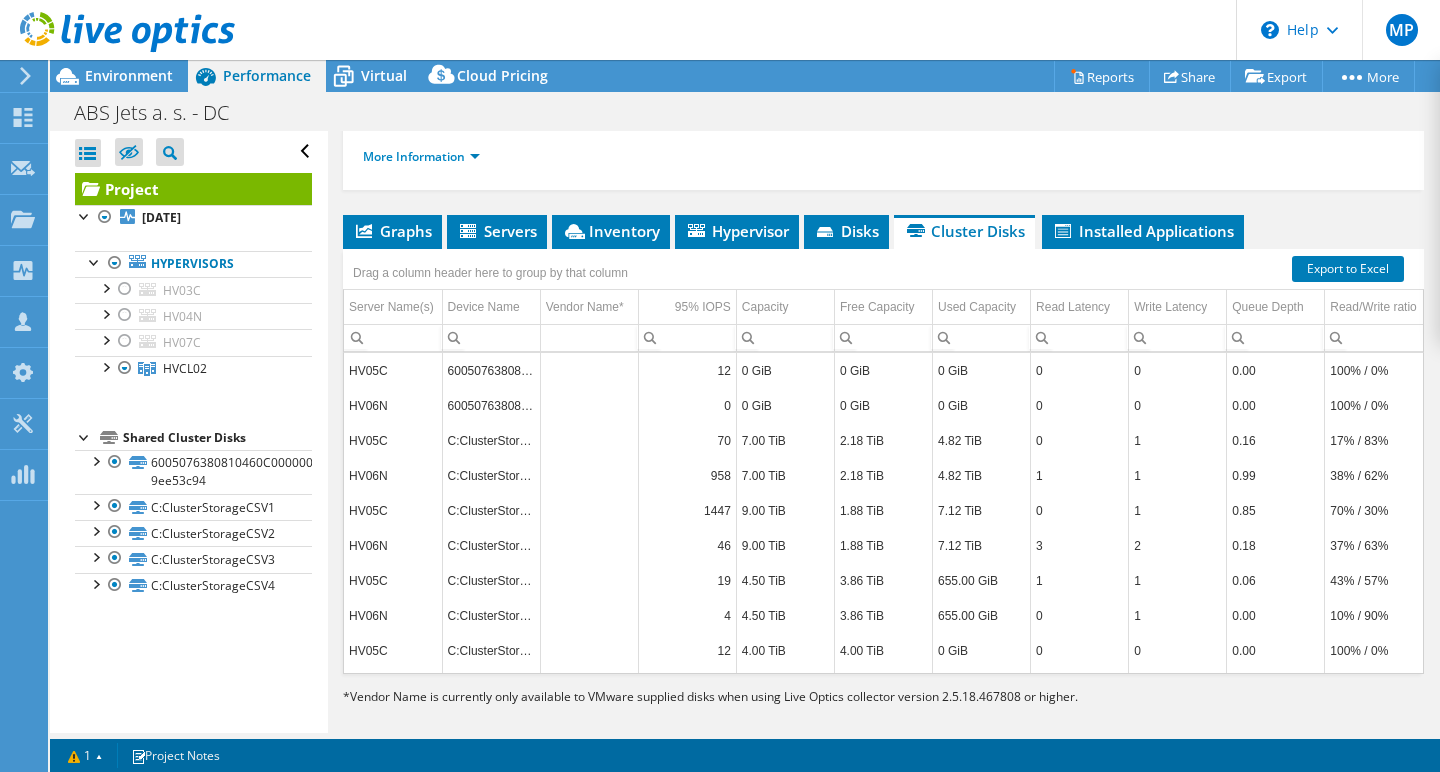 scroll, scrollTop: 450, scrollLeft: 0, axis: vertical 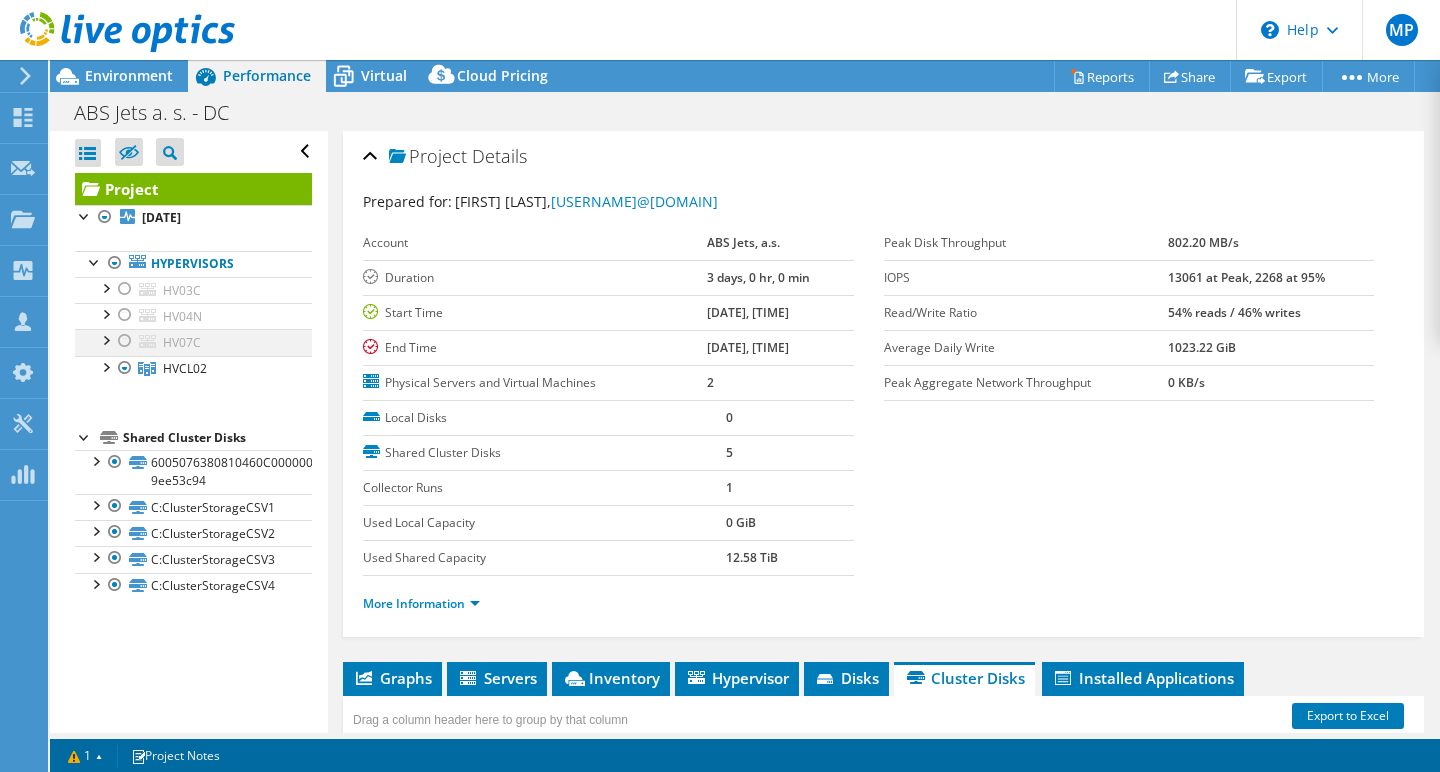 click at bounding box center [105, 339] 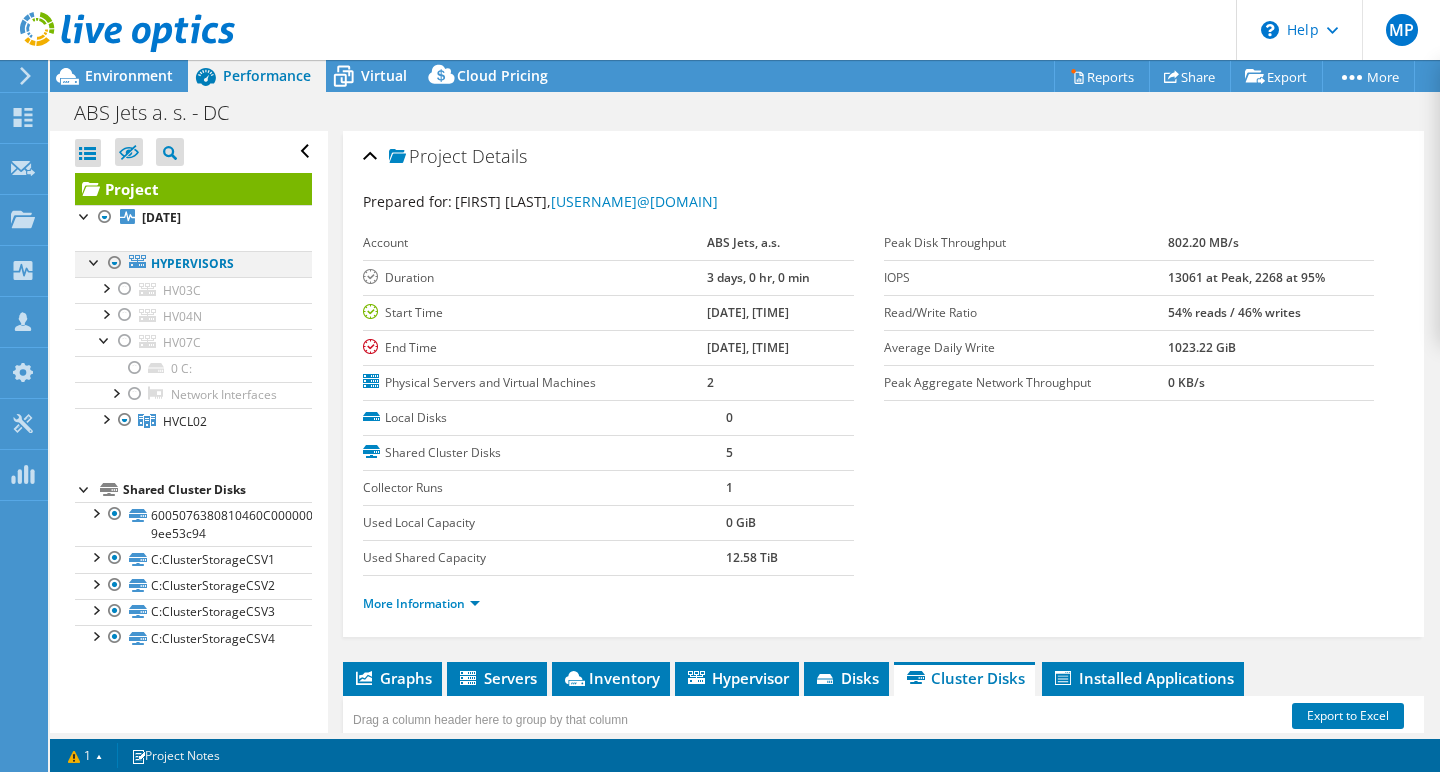 click at bounding box center (115, 263) 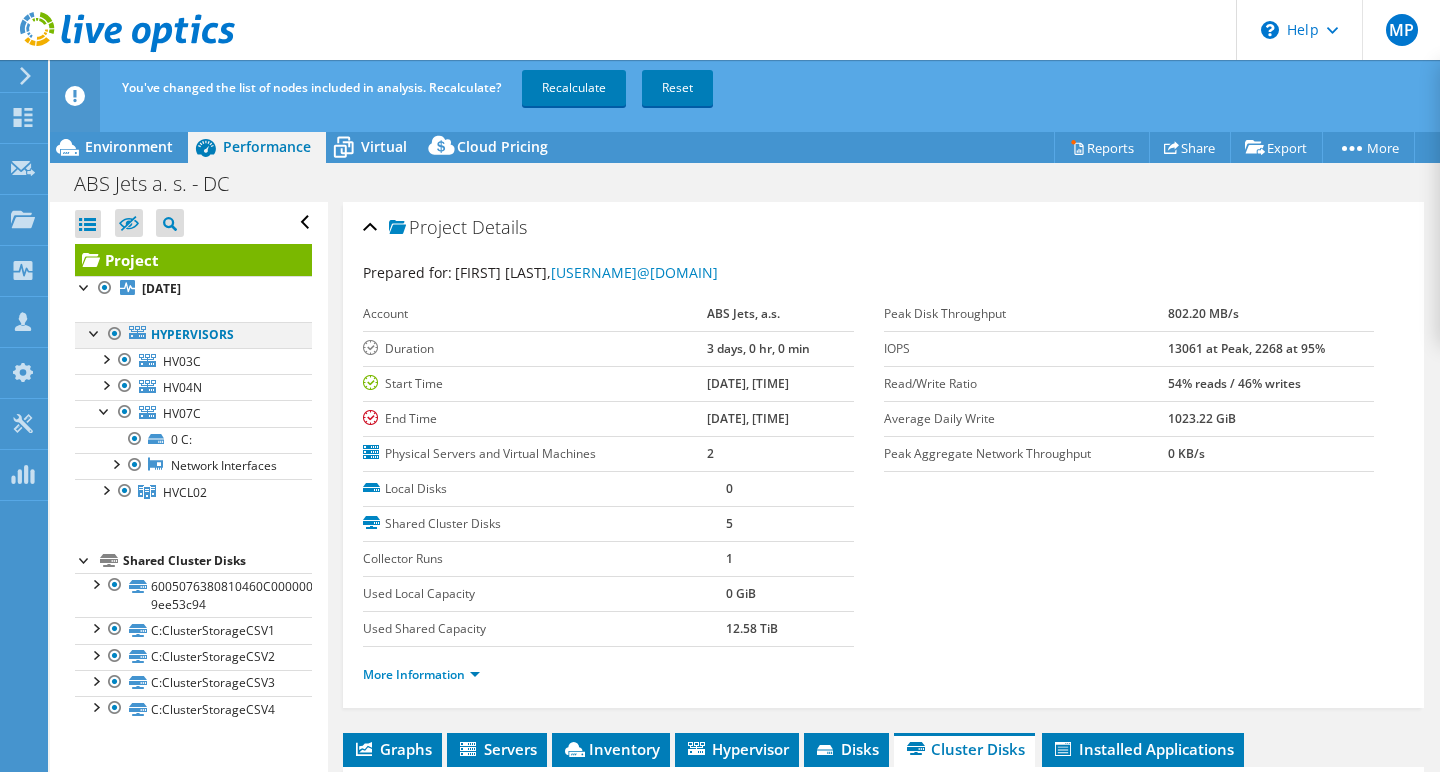 click at bounding box center (95, 332) 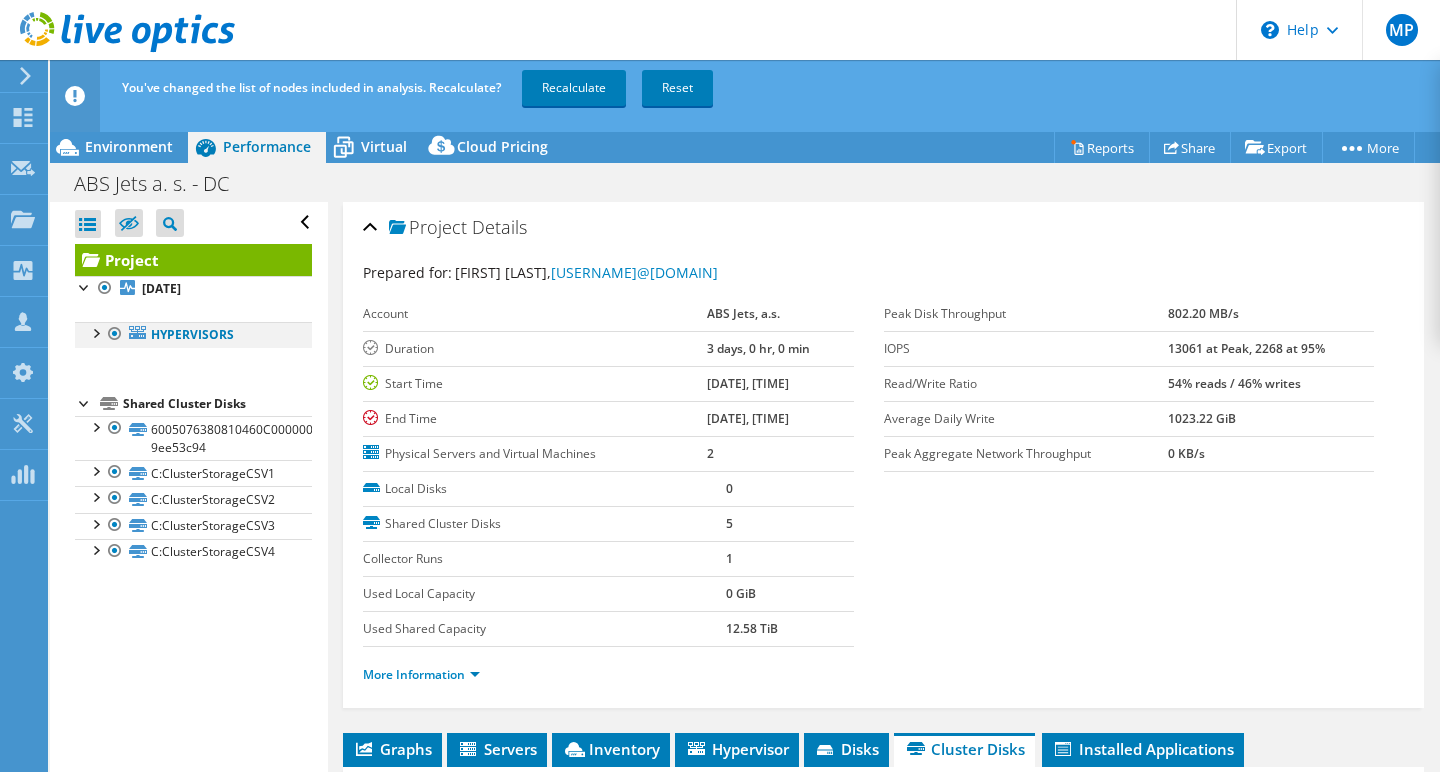 click at bounding box center (95, 332) 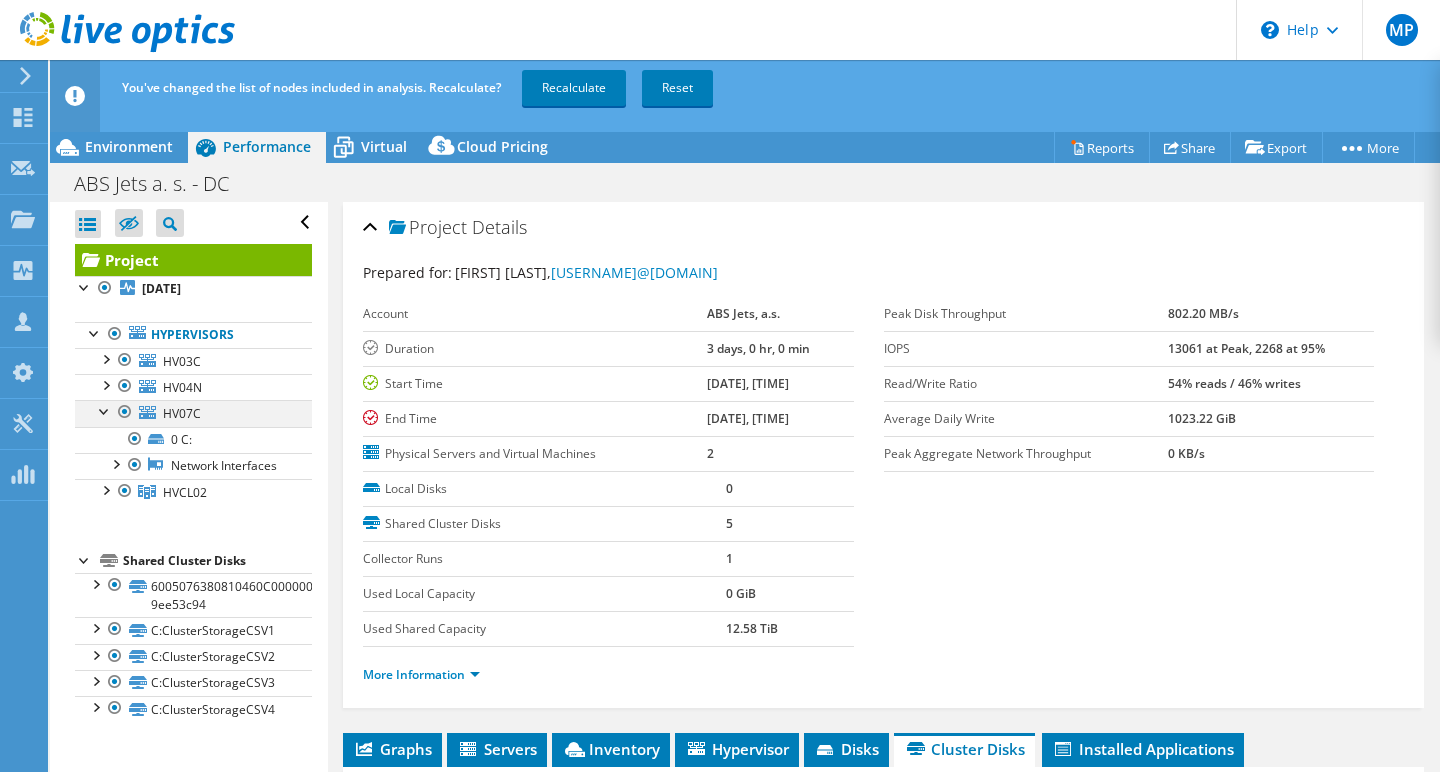 click at bounding box center [105, 410] 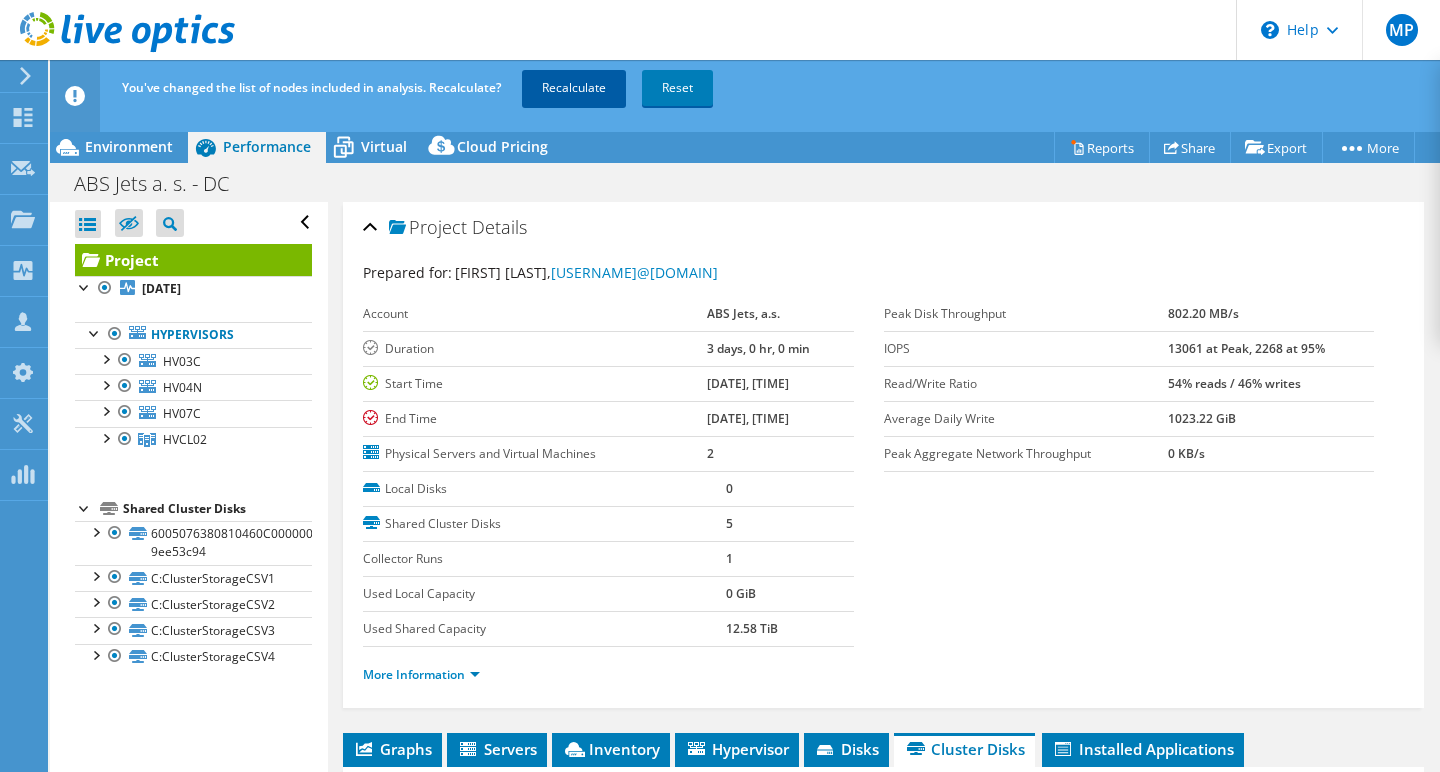 click on "Recalculate" at bounding box center (574, 88) 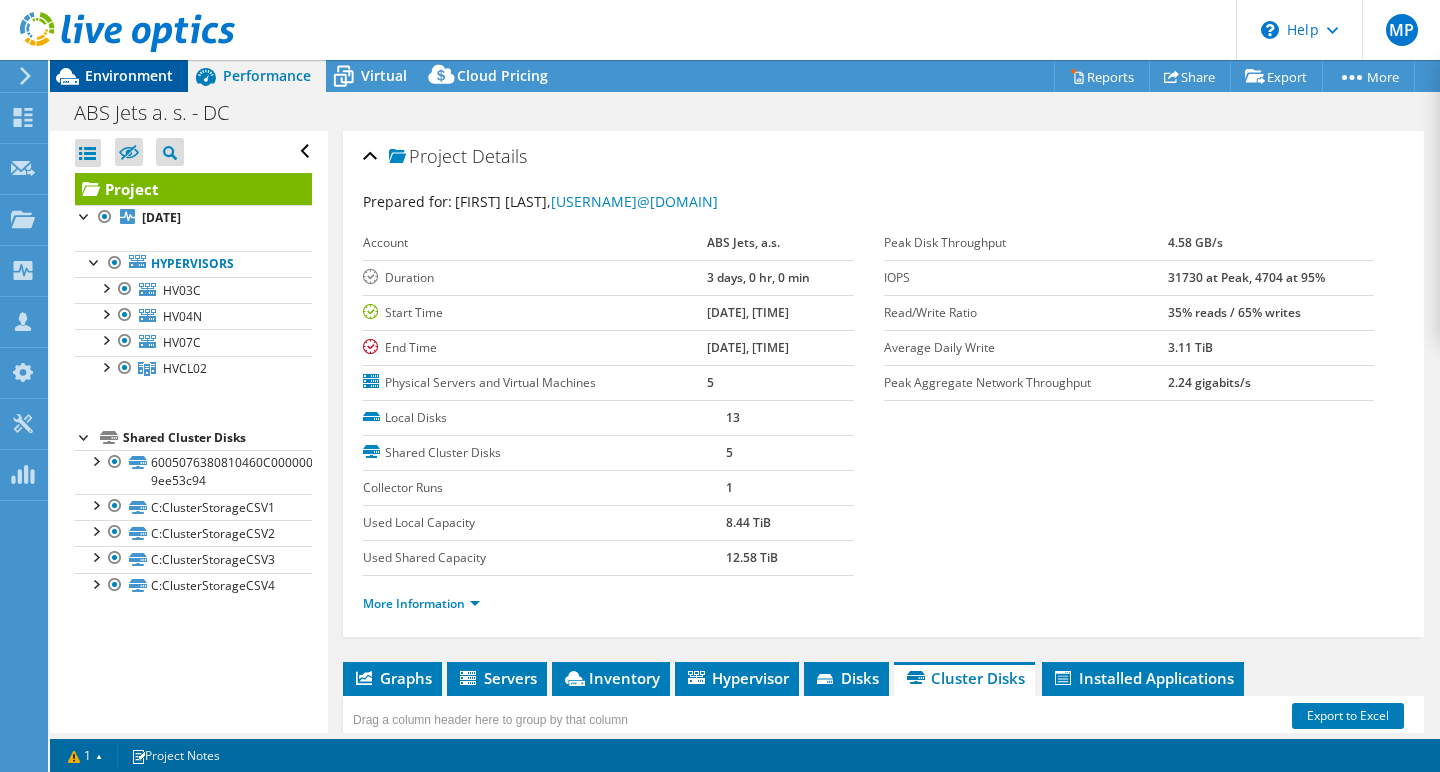 click on "Environment" at bounding box center [129, 75] 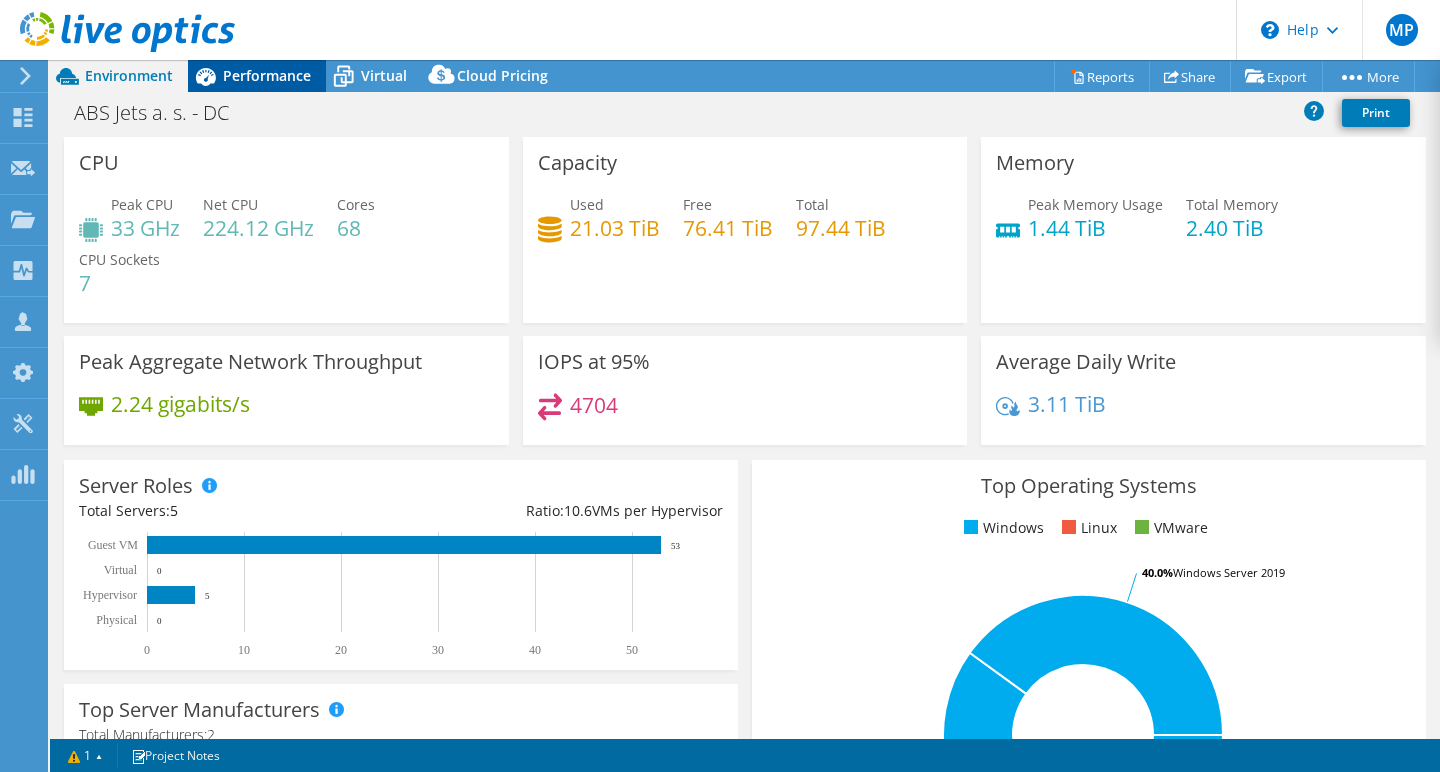 click on "Performance" at bounding box center [267, 75] 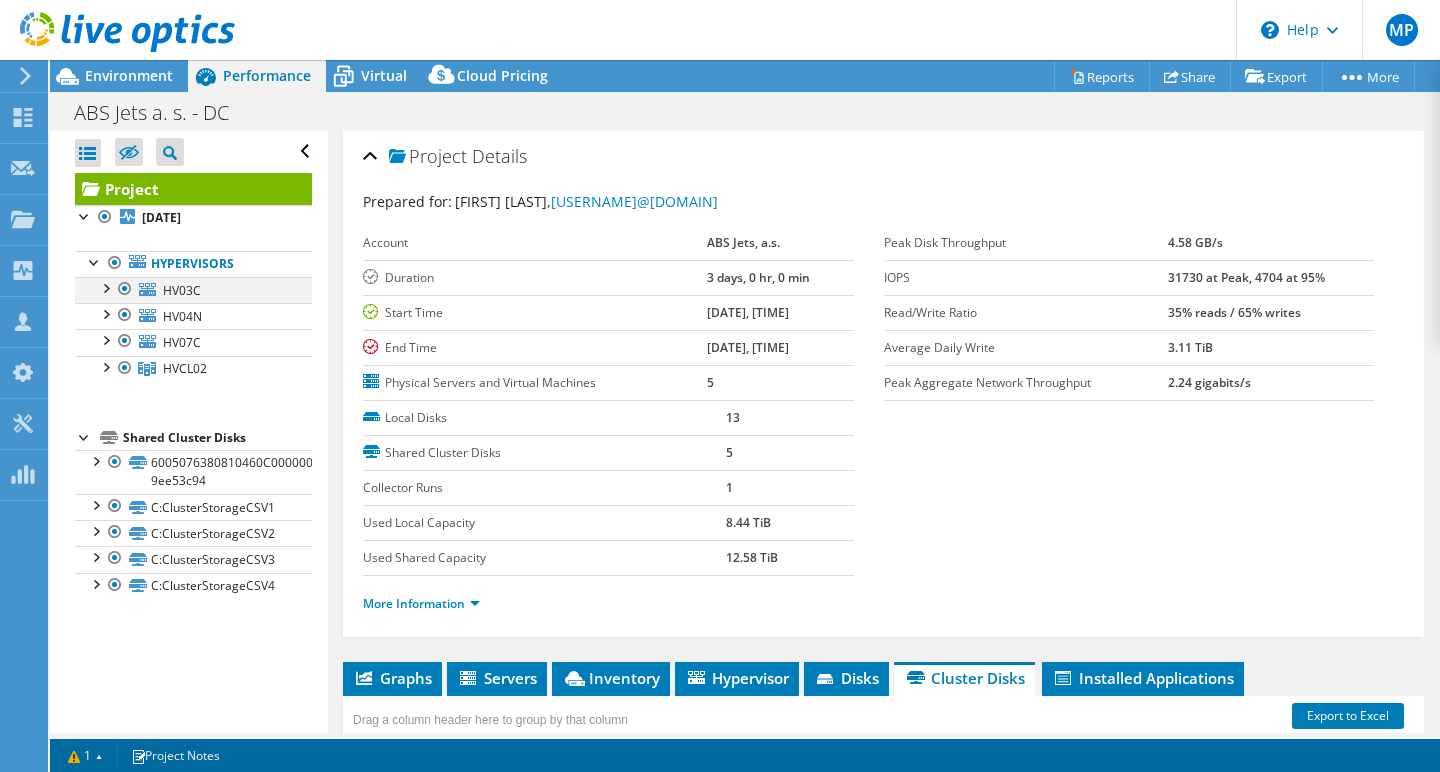 click at bounding box center (105, 287) 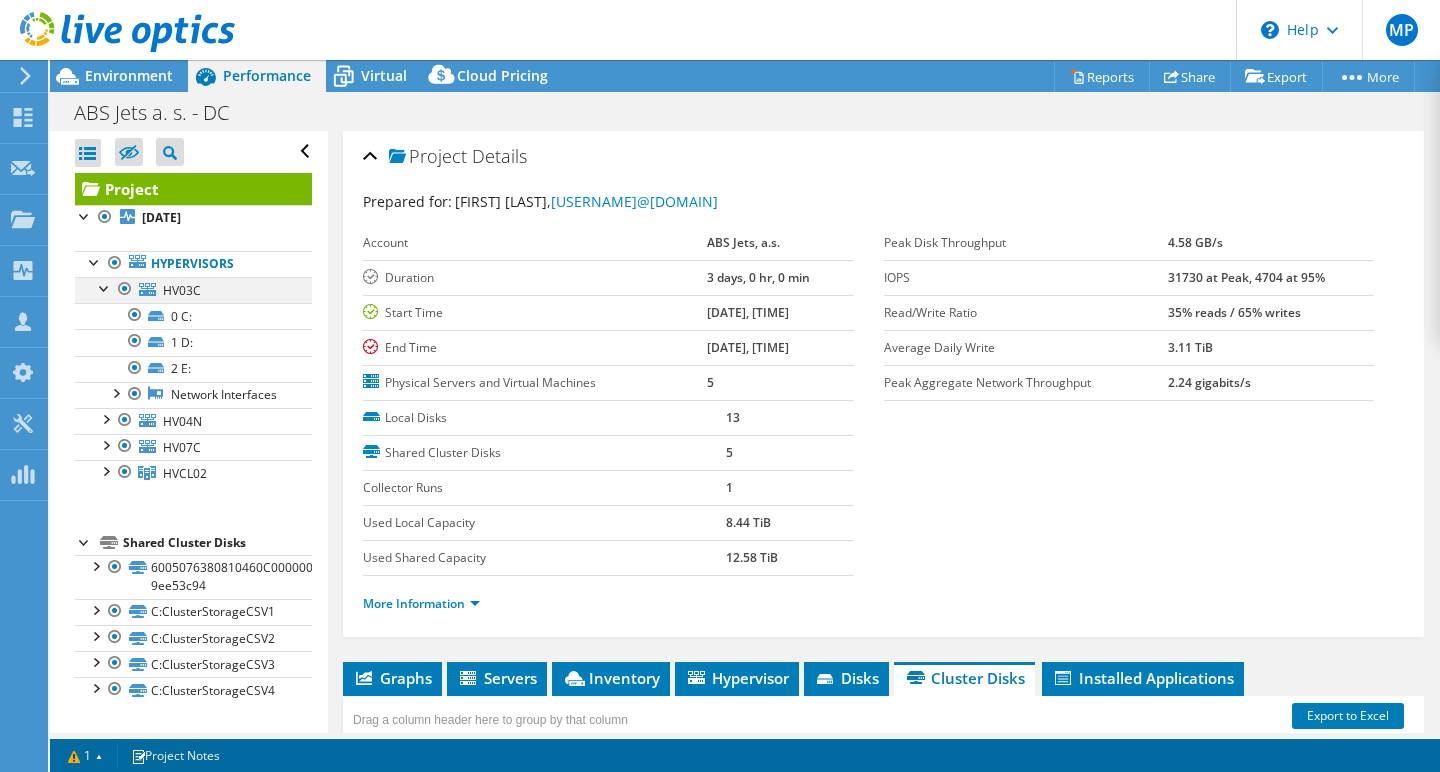 click at bounding box center [105, 287] 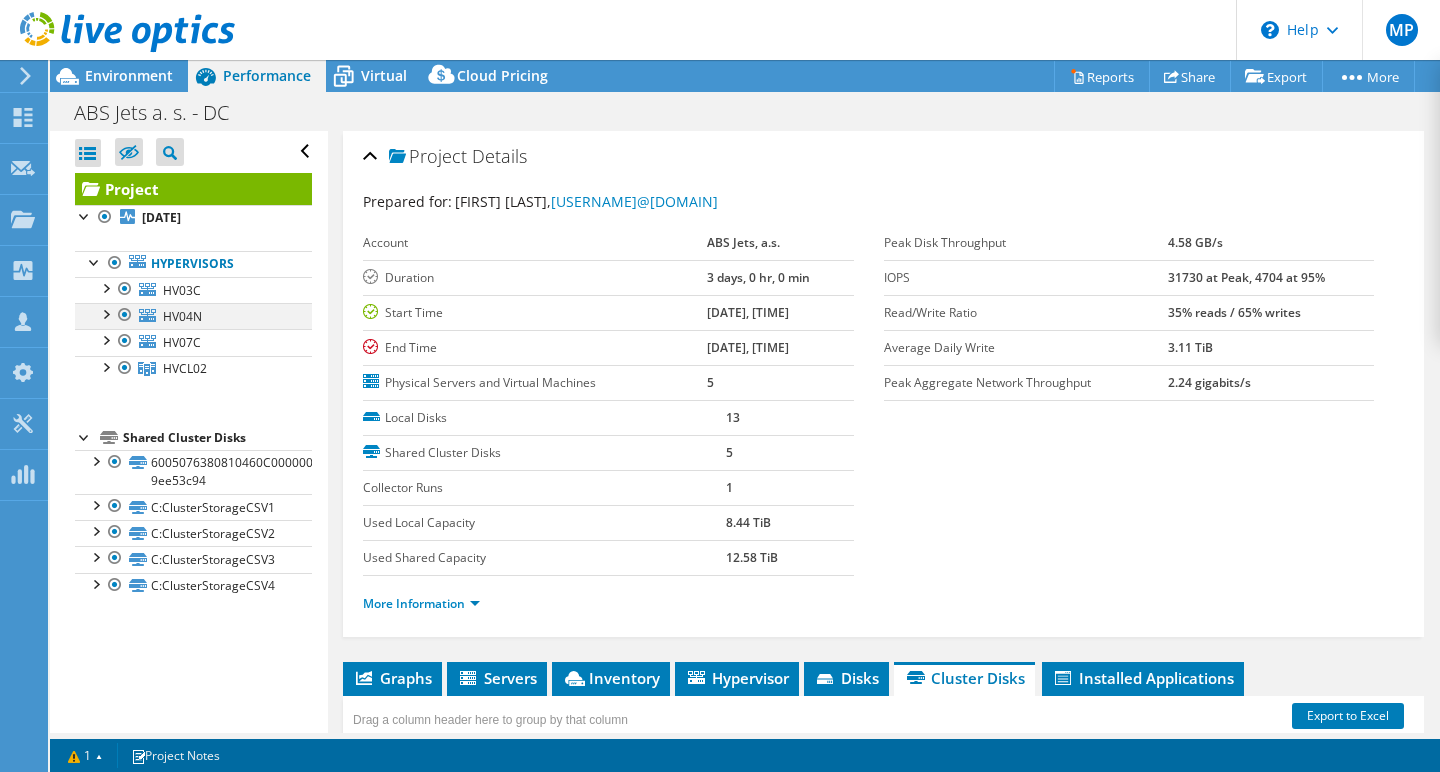 click at bounding box center [105, 313] 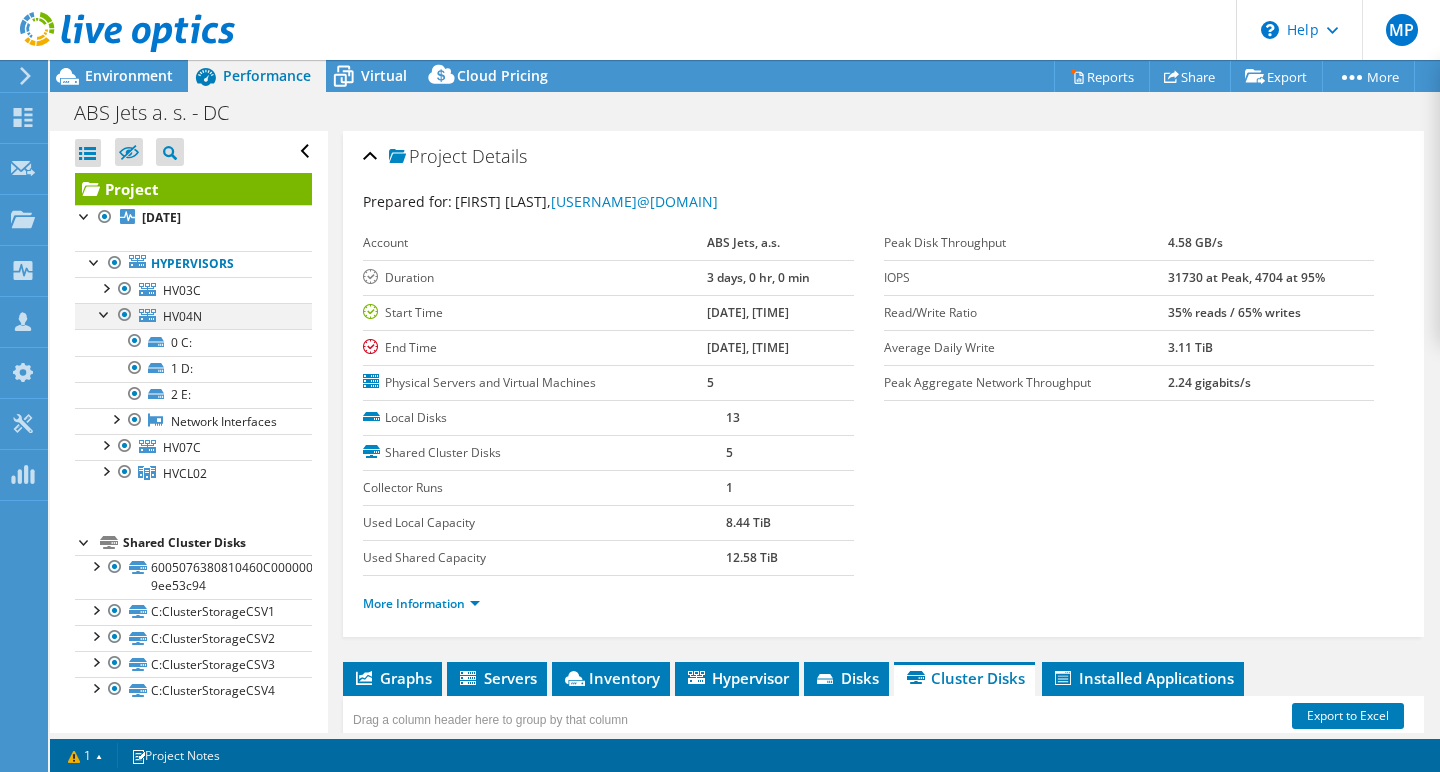 click at bounding box center [105, 313] 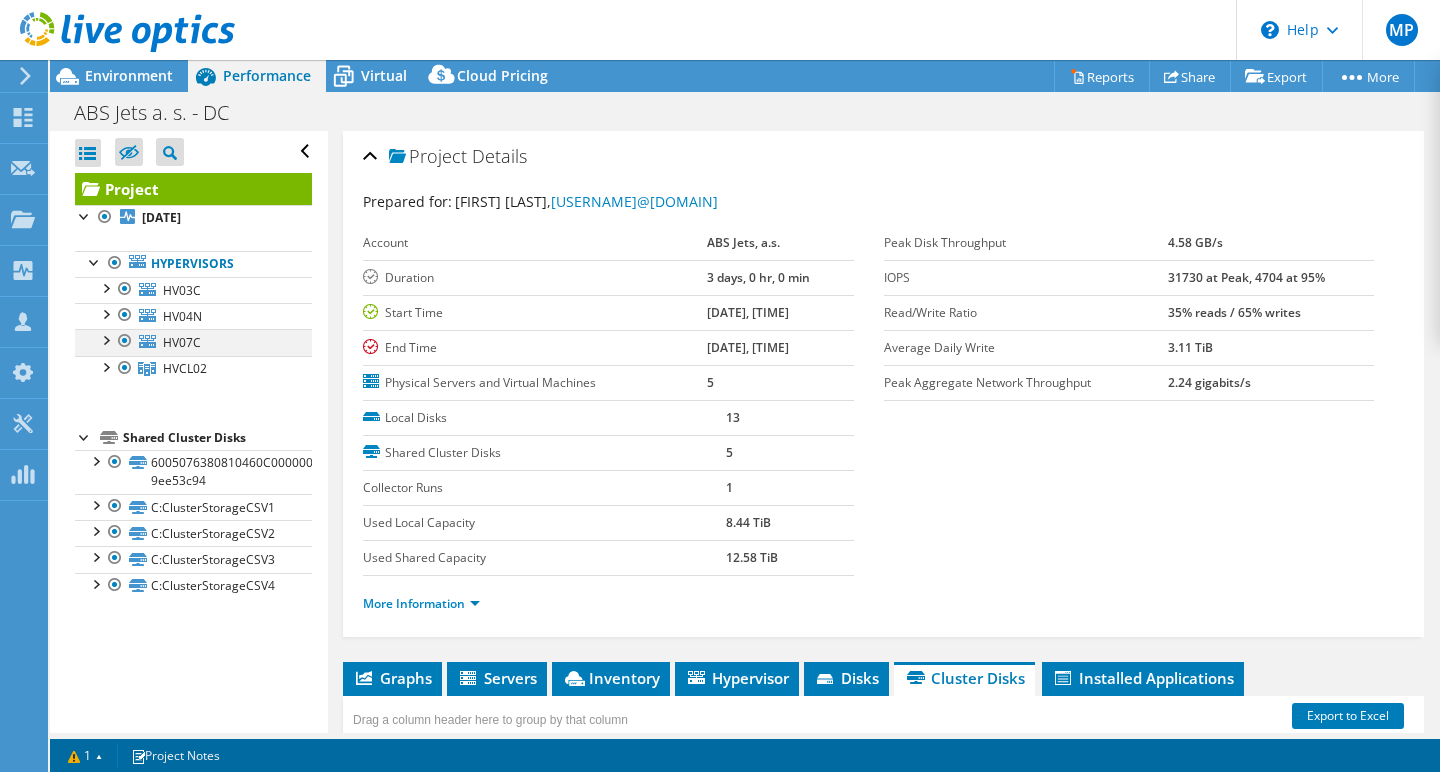 click at bounding box center [105, 339] 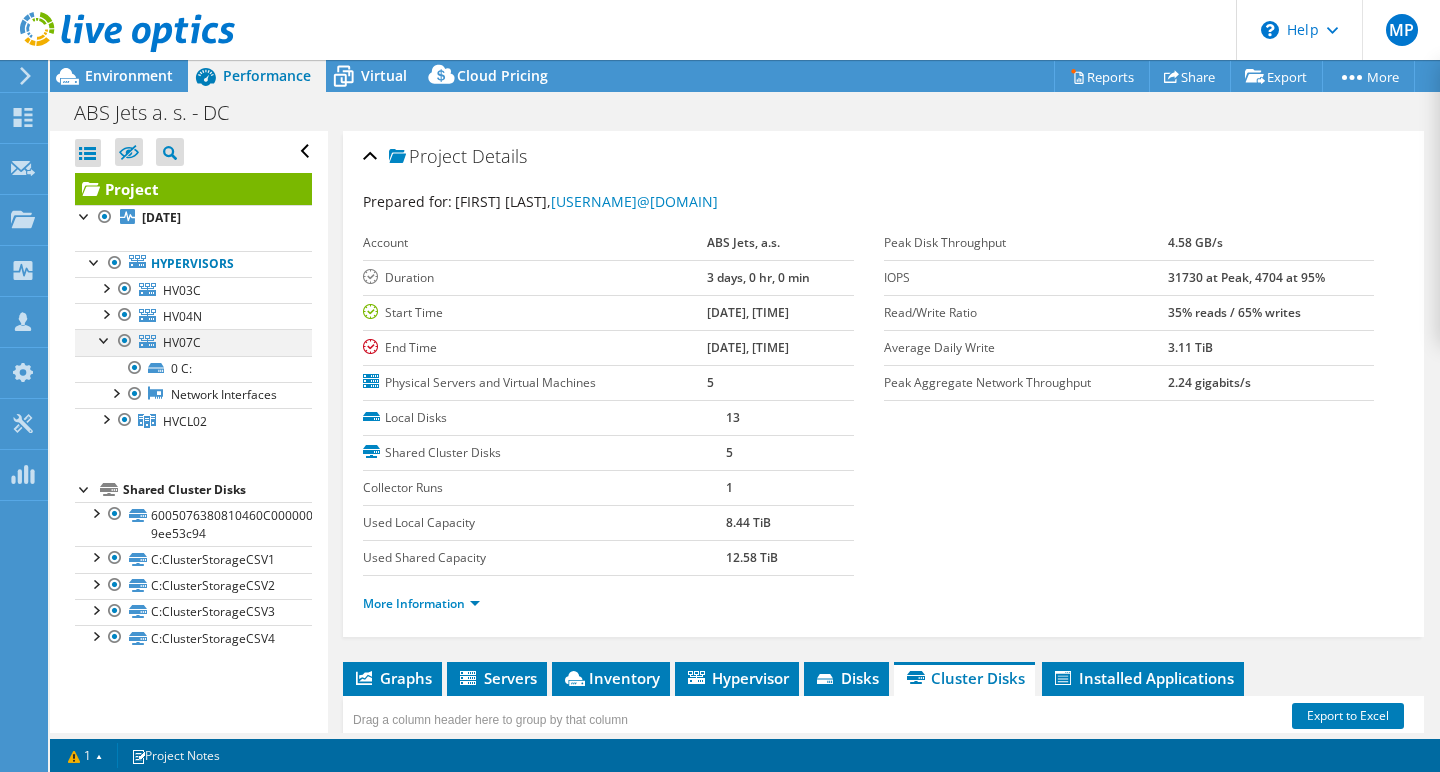 click at bounding box center (105, 339) 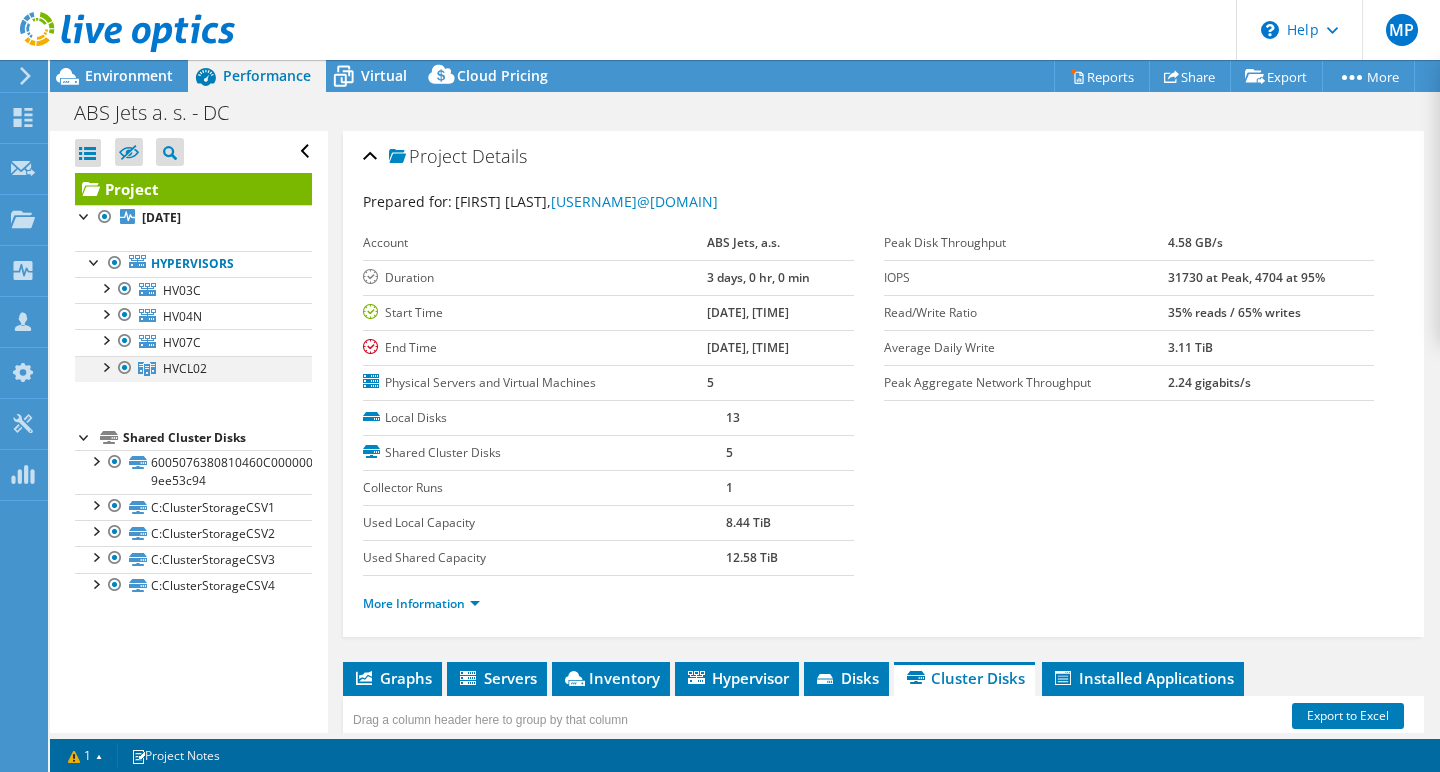 click at bounding box center (105, 366) 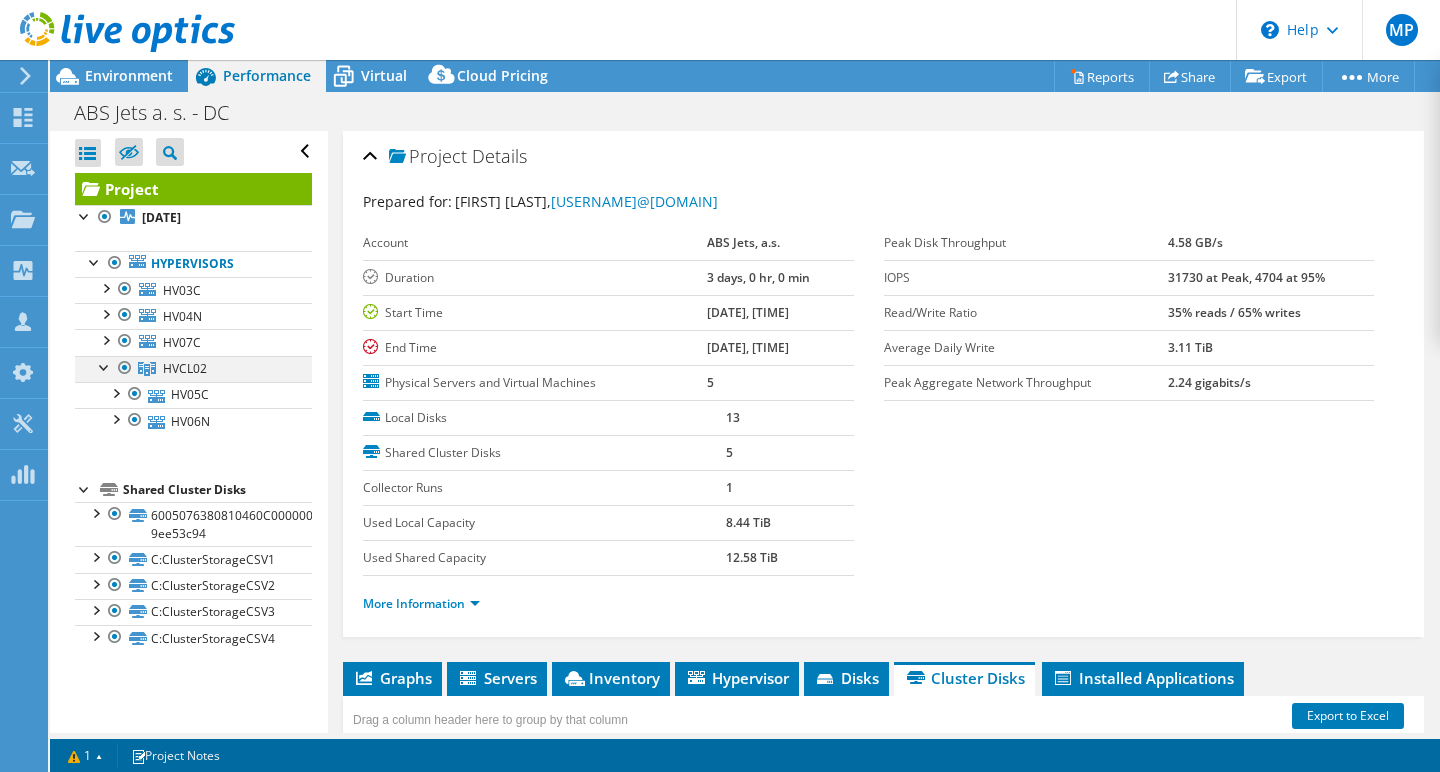 click at bounding box center [105, 366] 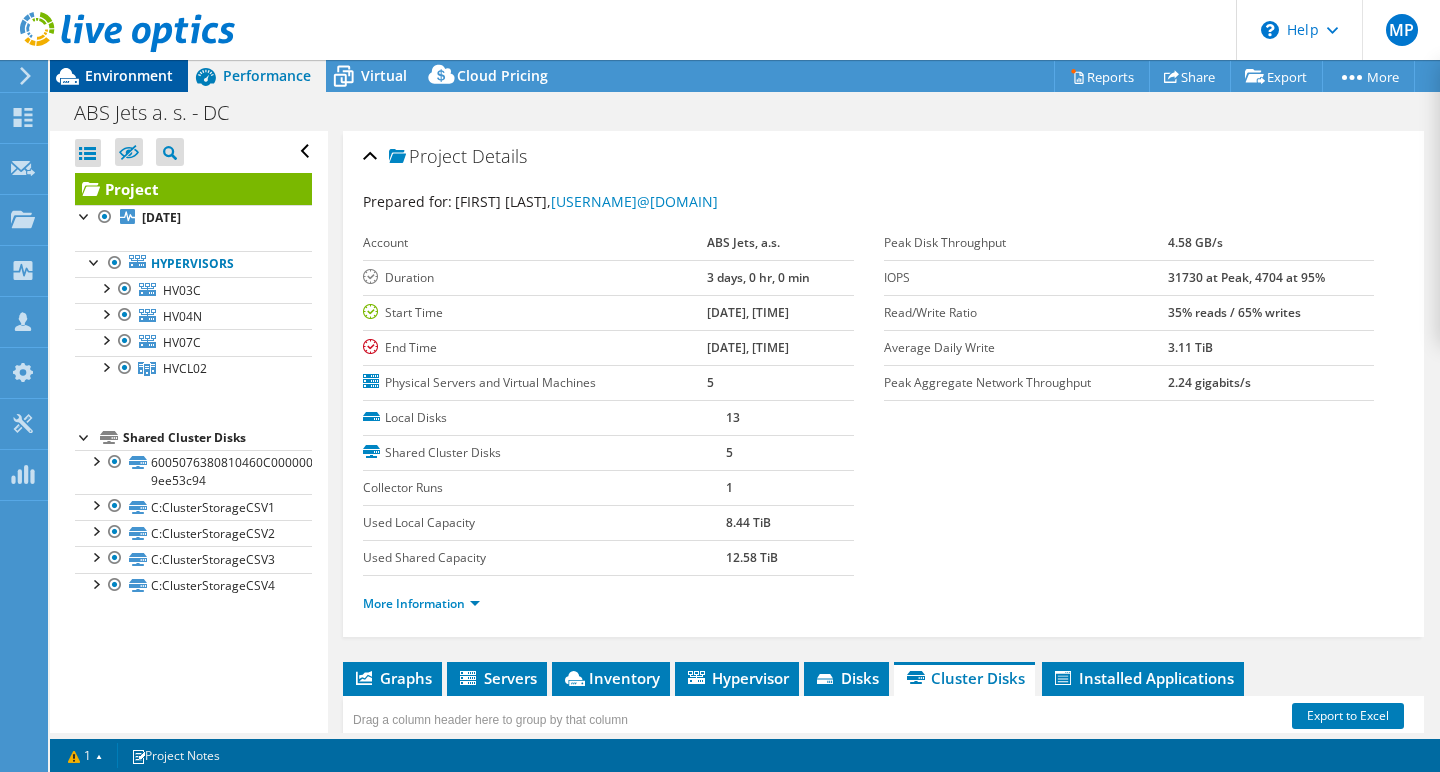 click on "Environment" at bounding box center [129, 75] 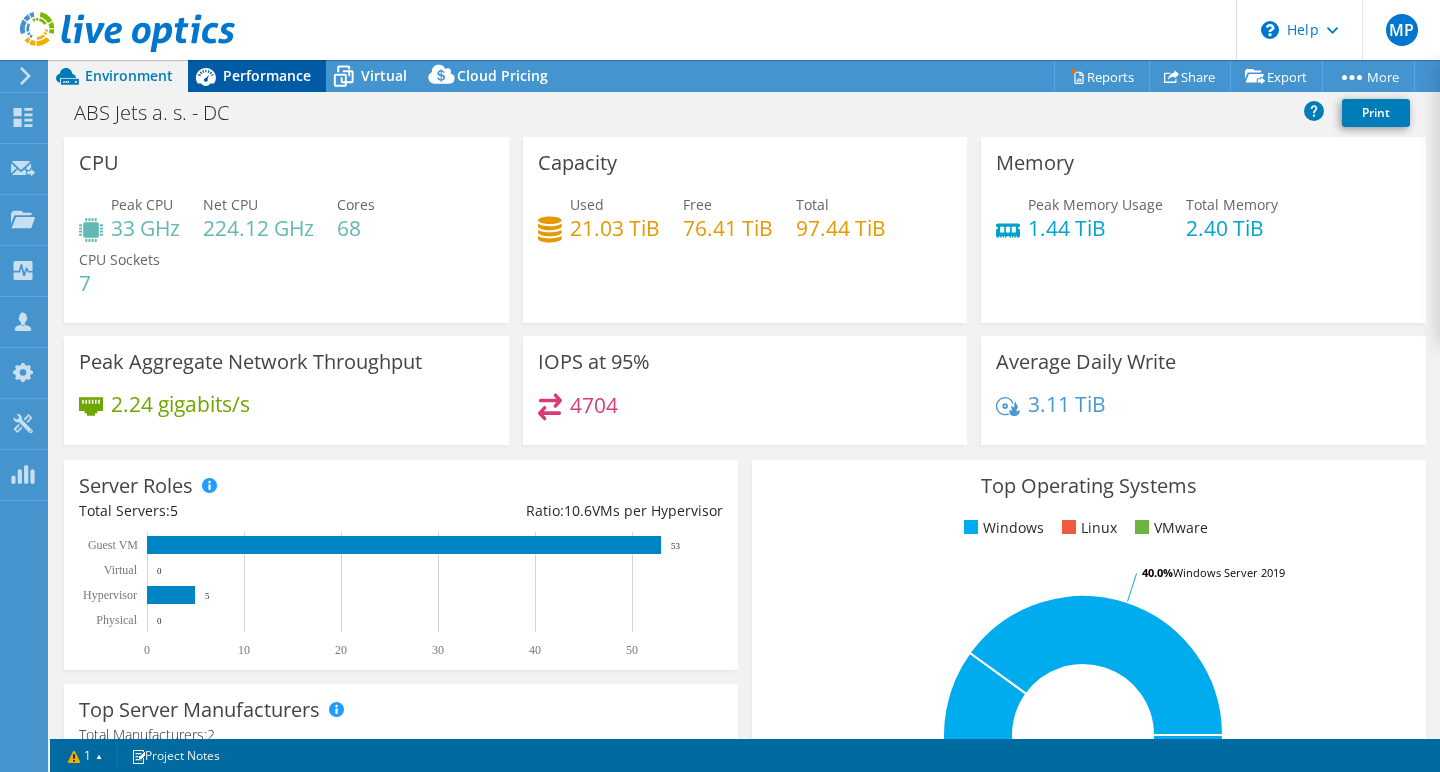 click on "Performance" at bounding box center [267, 75] 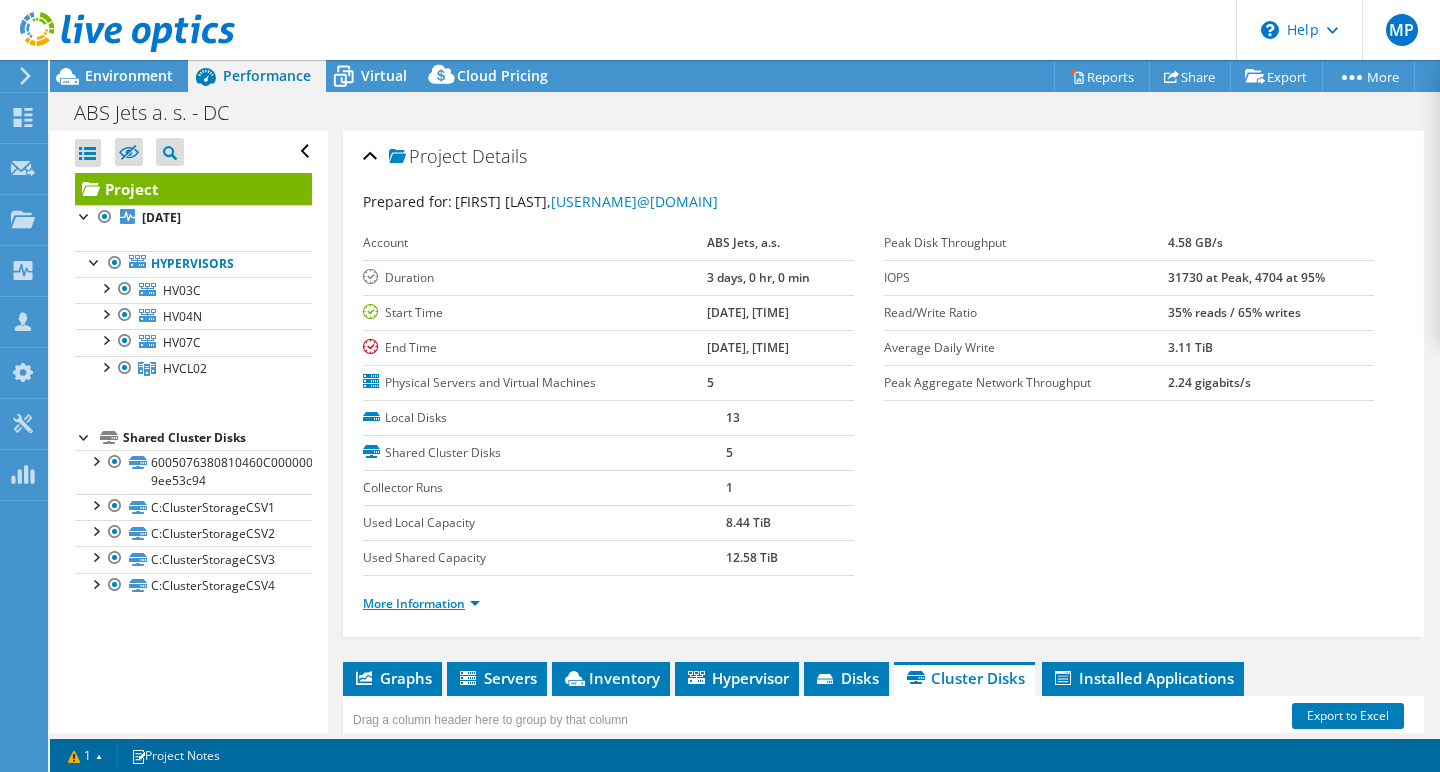 click on "More Information" at bounding box center [421, 603] 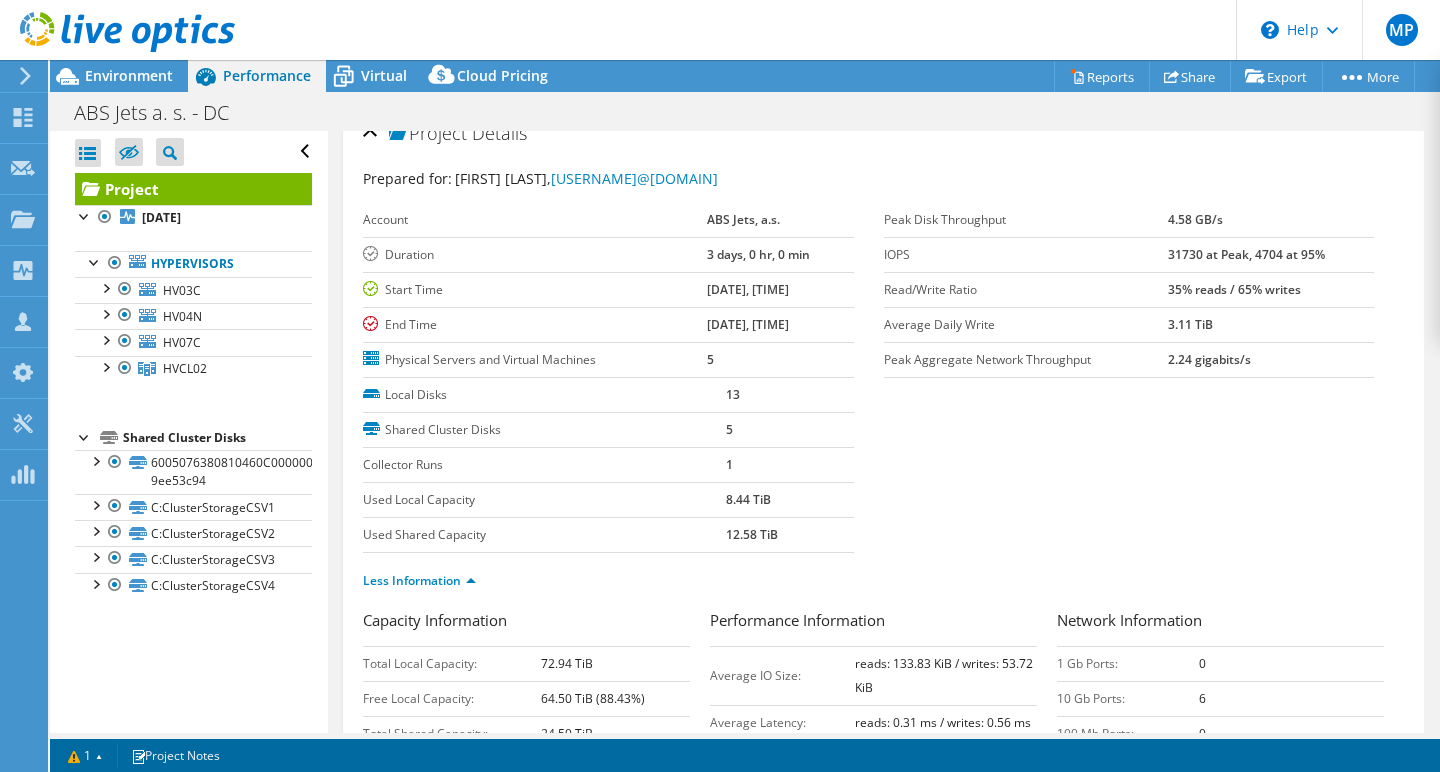 scroll, scrollTop: 25, scrollLeft: 0, axis: vertical 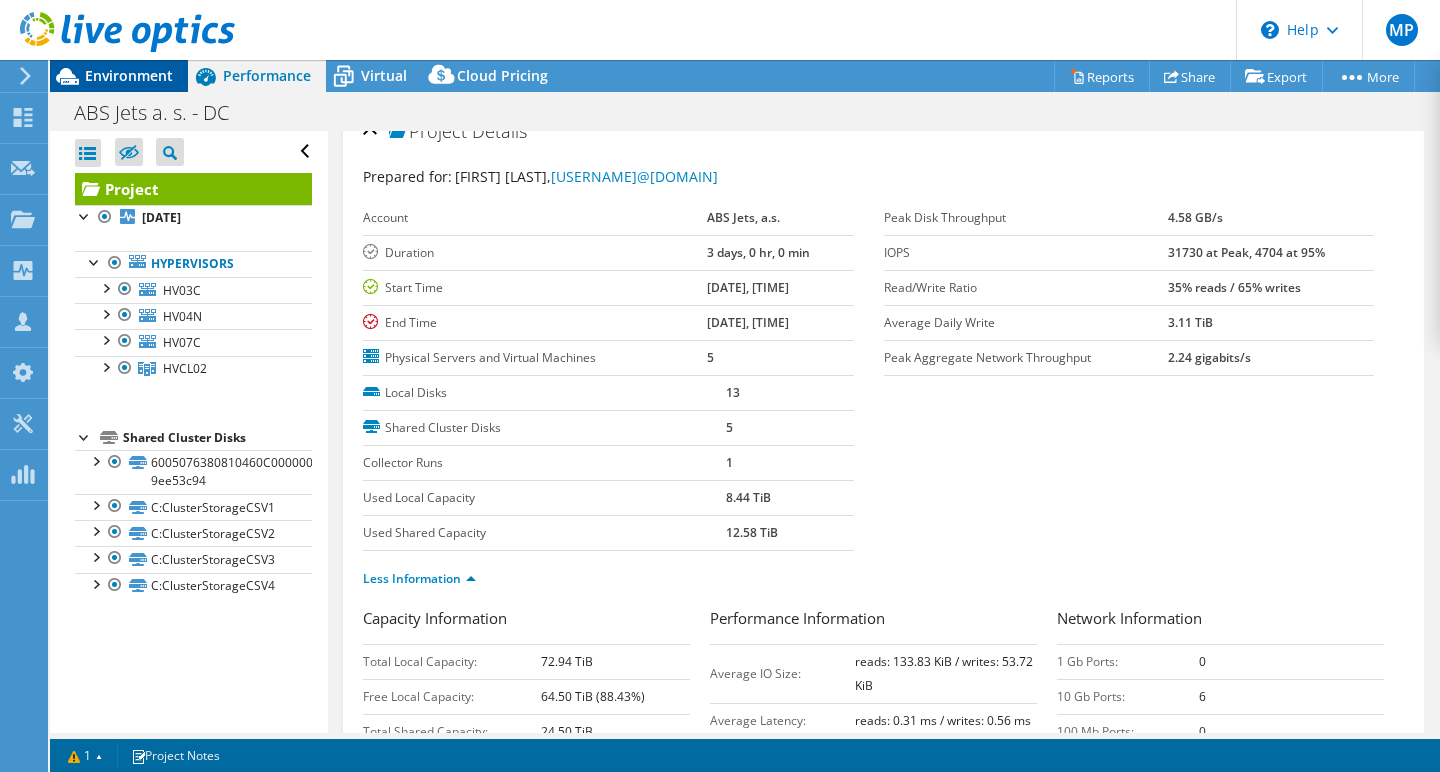 click on "Environment" at bounding box center [129, 75] 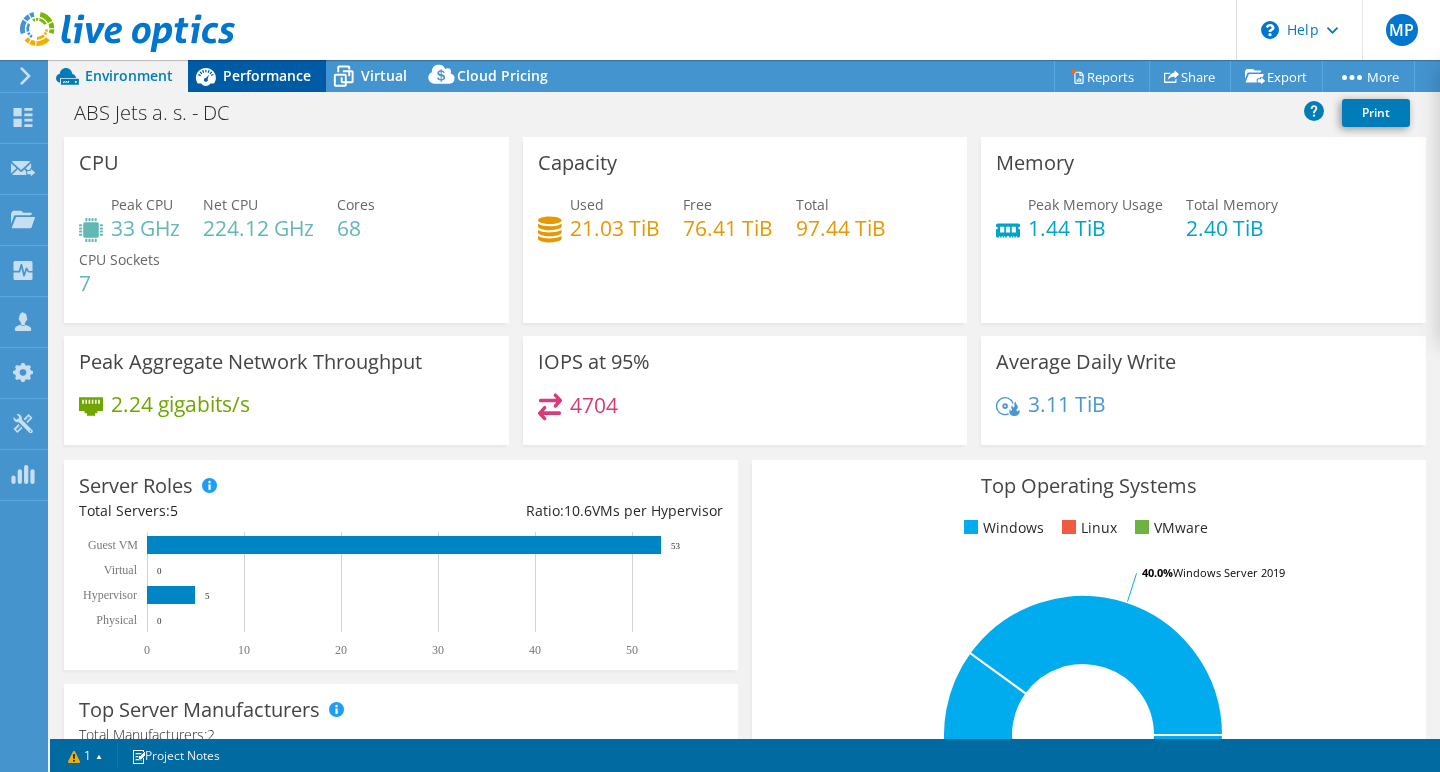 click on "Performance" at bounding box center (267, 75) 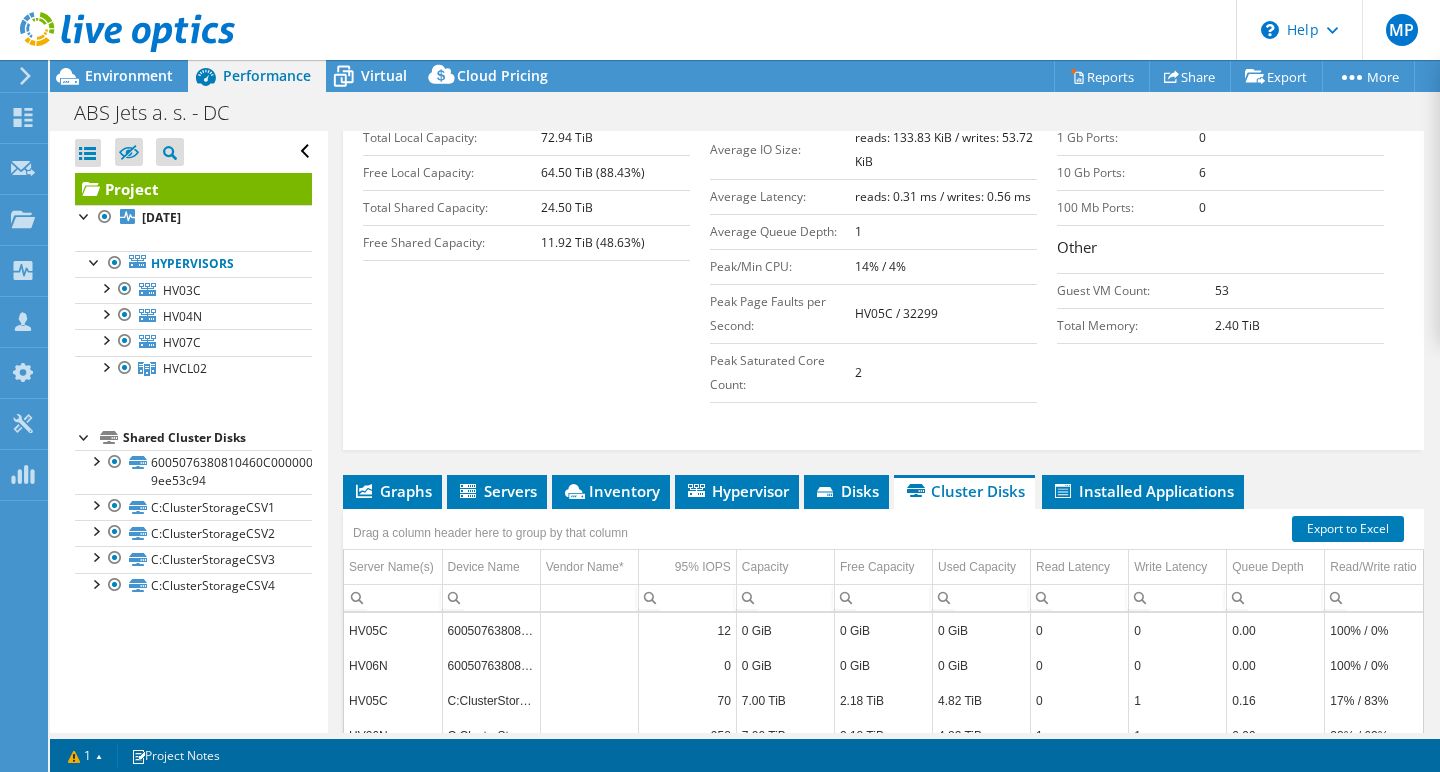 scroll, scrollTop: 674, scrollLeft: 0, axis: vertical 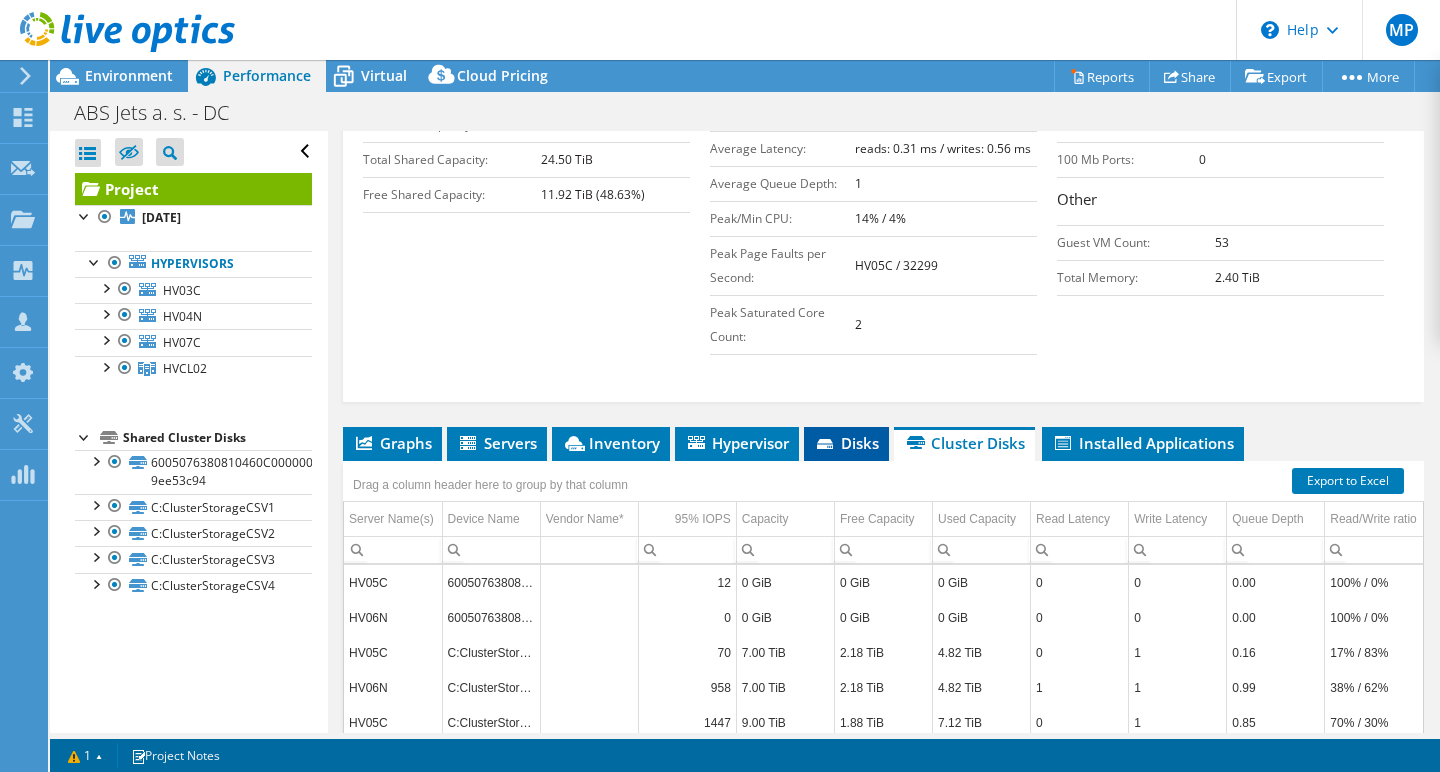 click on "Disks" at bounding box center (846, 443) 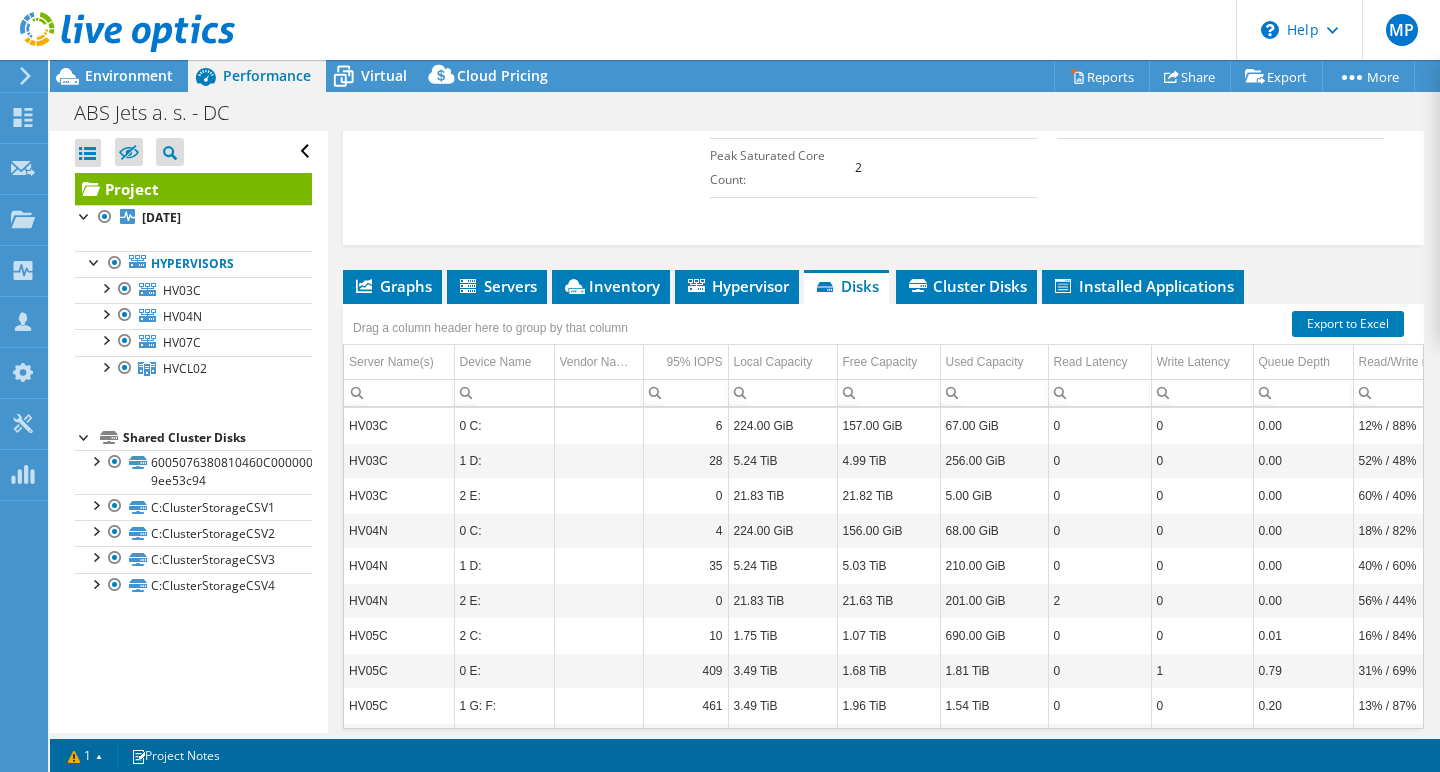 scroll, scrollTop: 761, scrollLeft: 0, axis: vertical 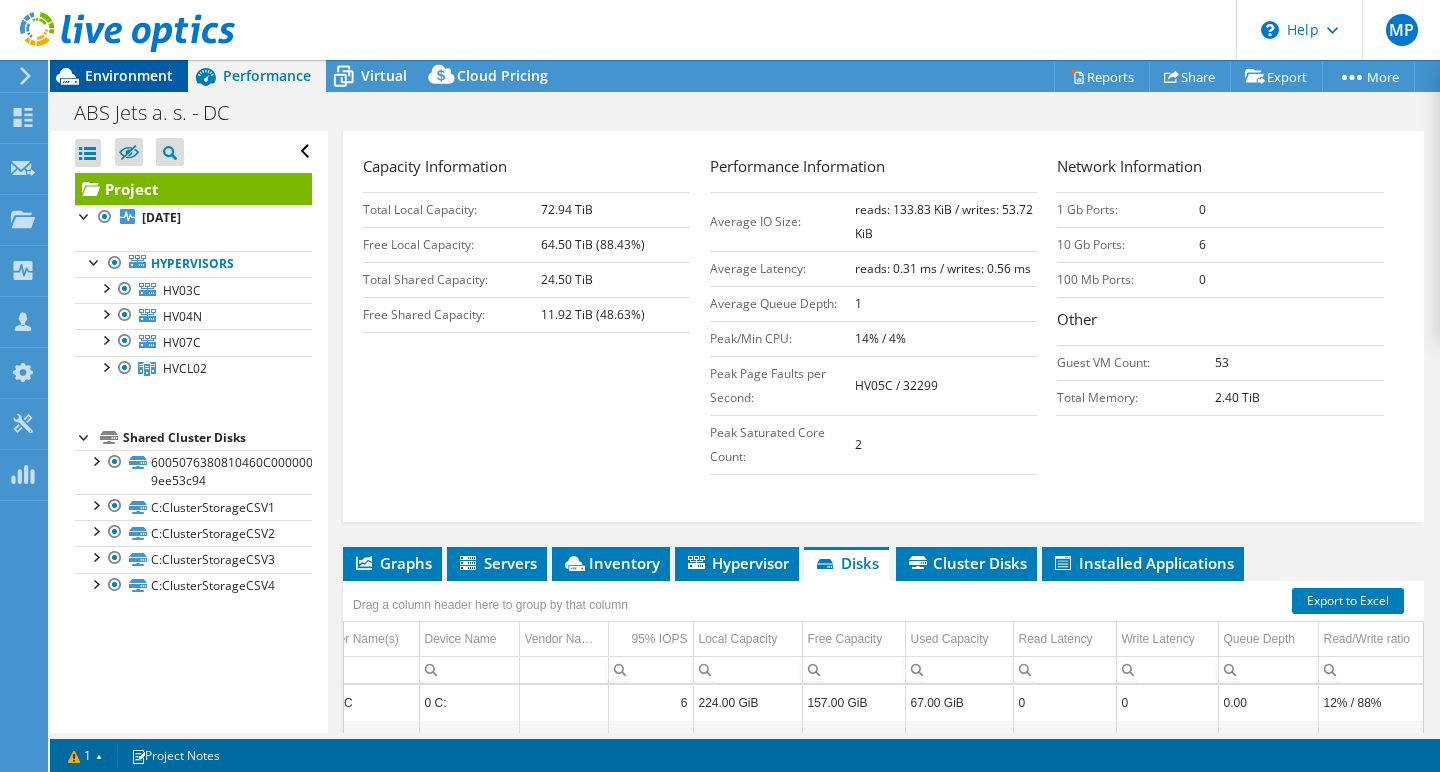 click on "Environment" at bounding box center (129, 75) 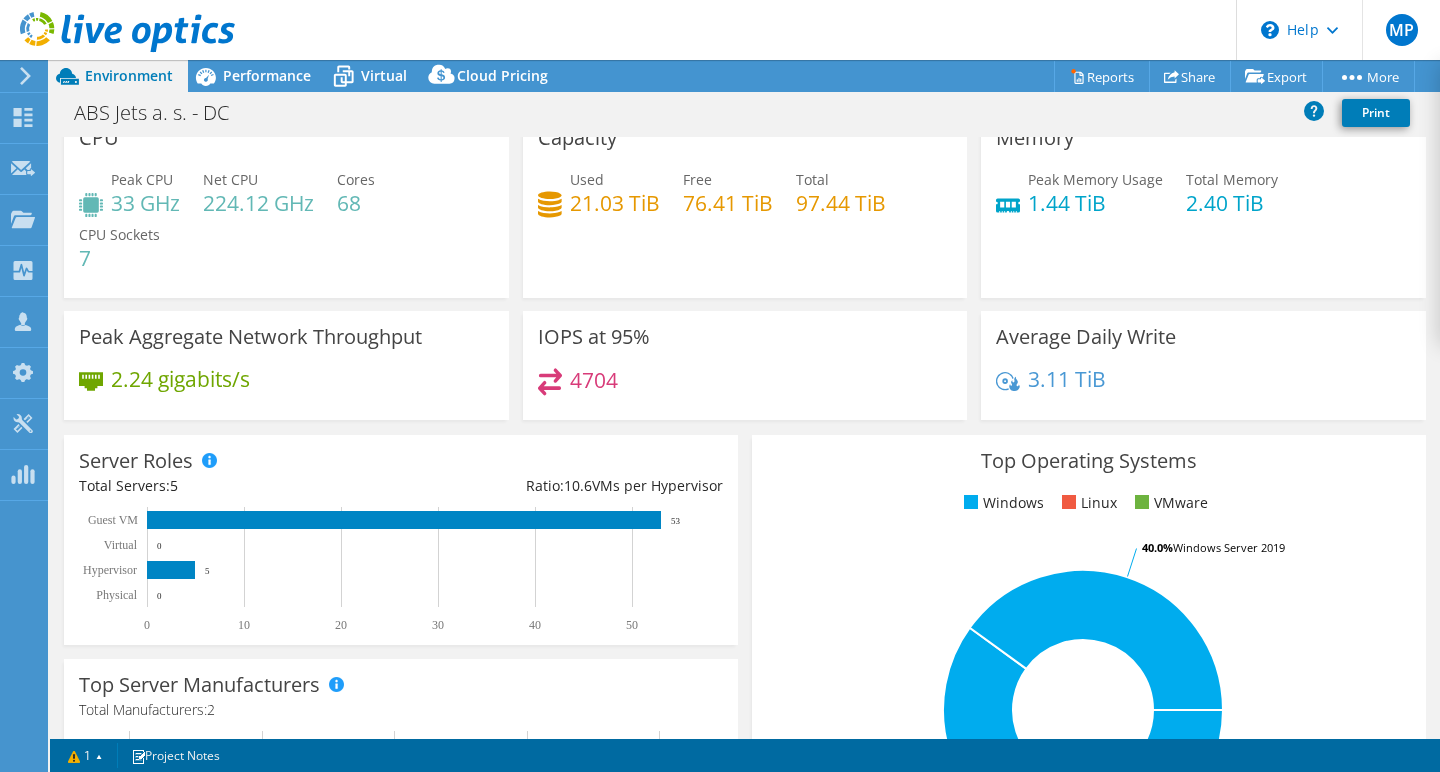 scroll, scrollTop: 0, scrollLeft: 0, axis: both 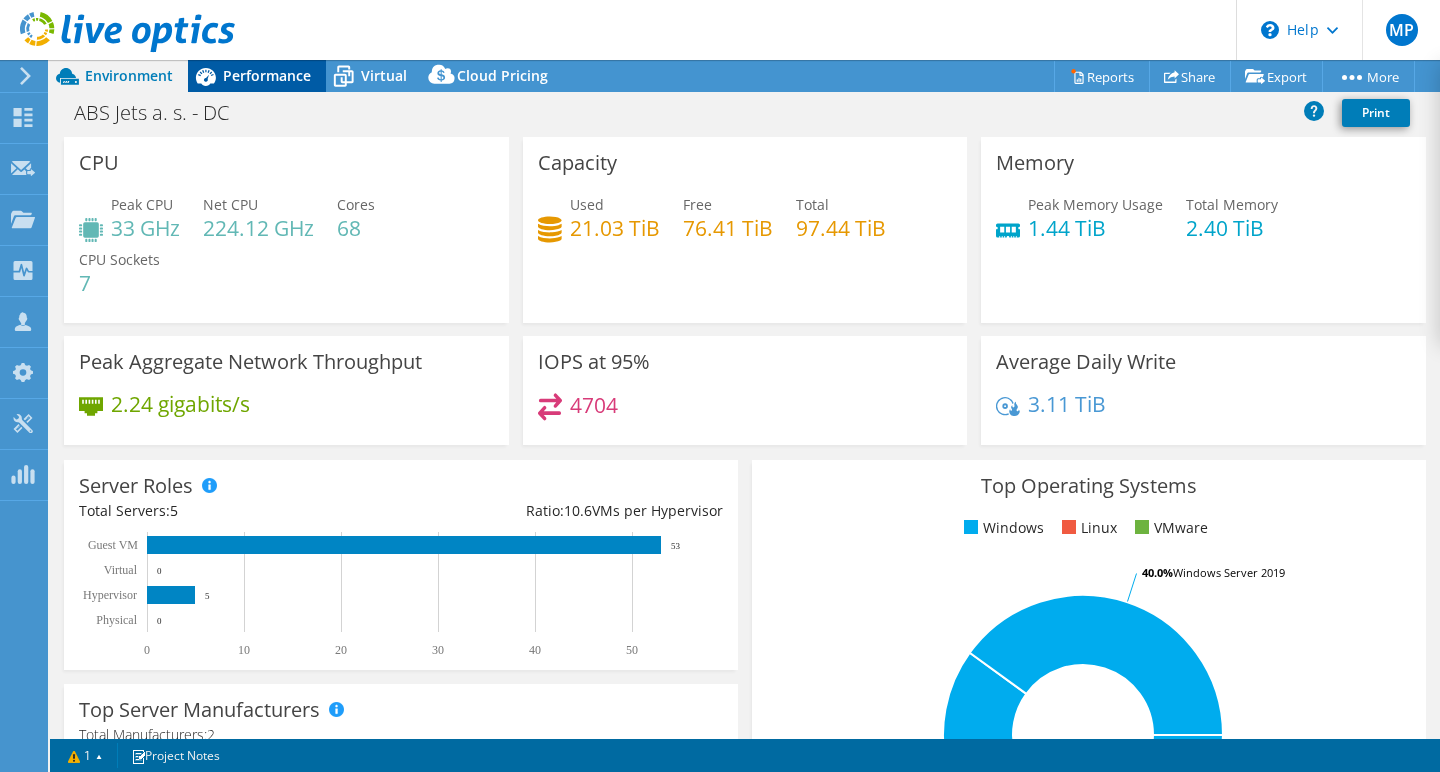 click on "Performance" at bounding box center [257, 76] 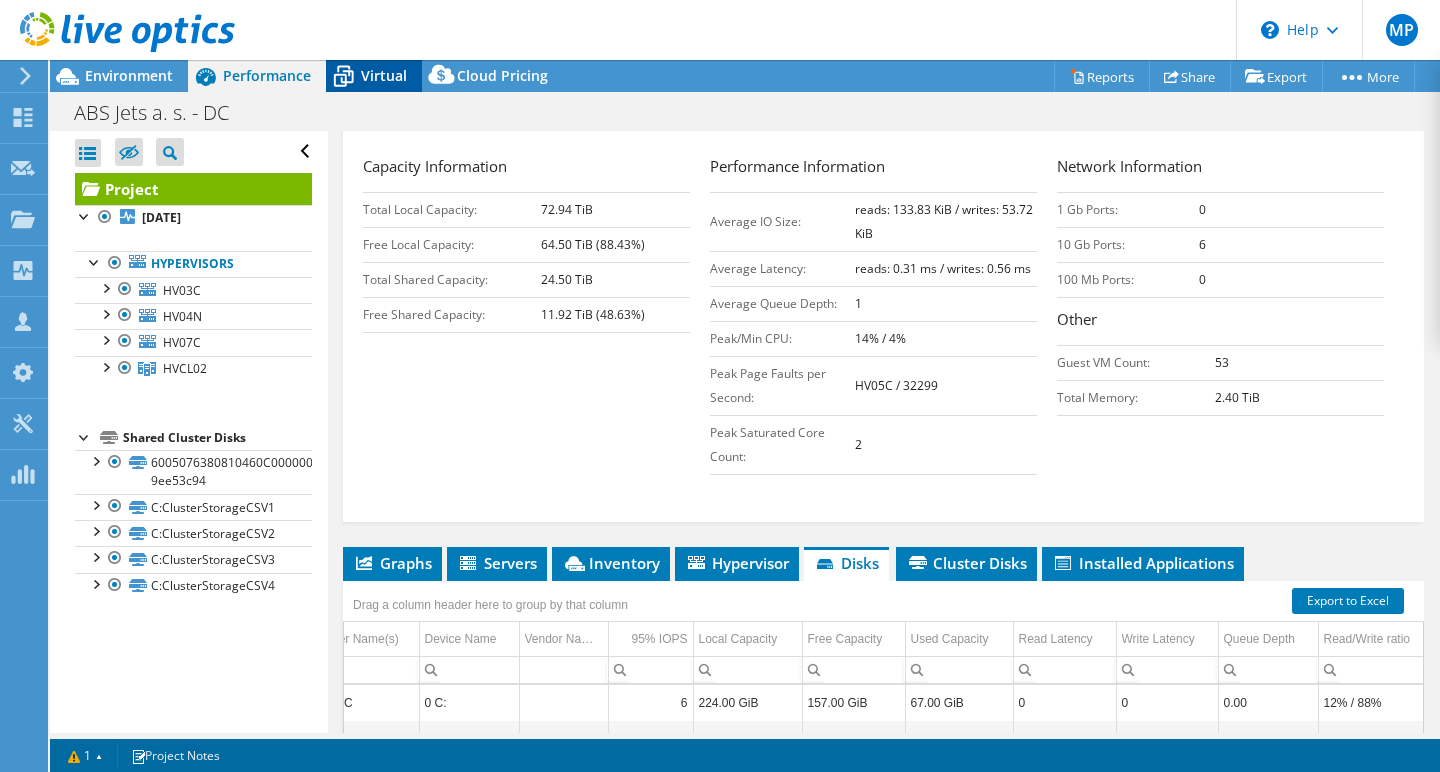 click on "Virtual" at bounding box center [384, 75] 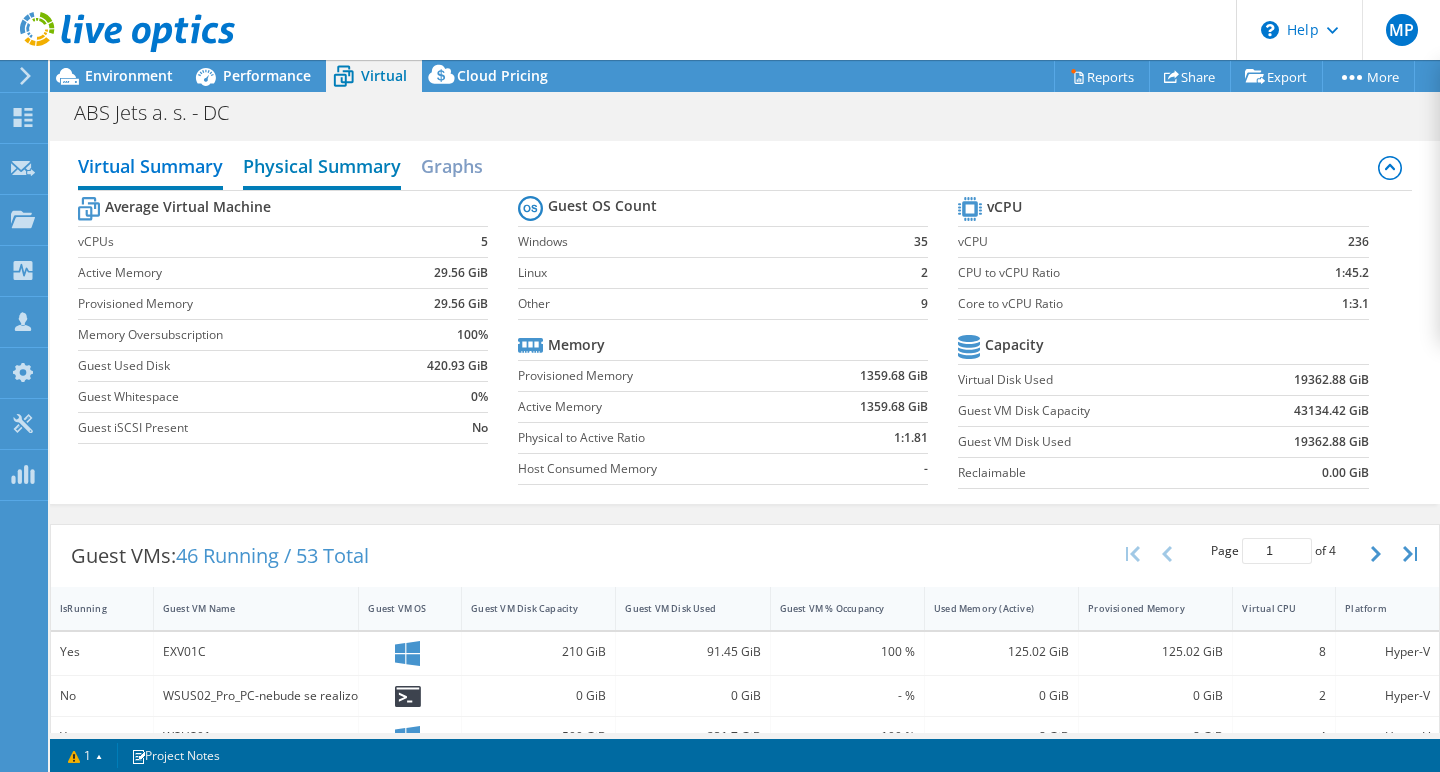 click on "Physical Summary" at bounding box center (322, 168) 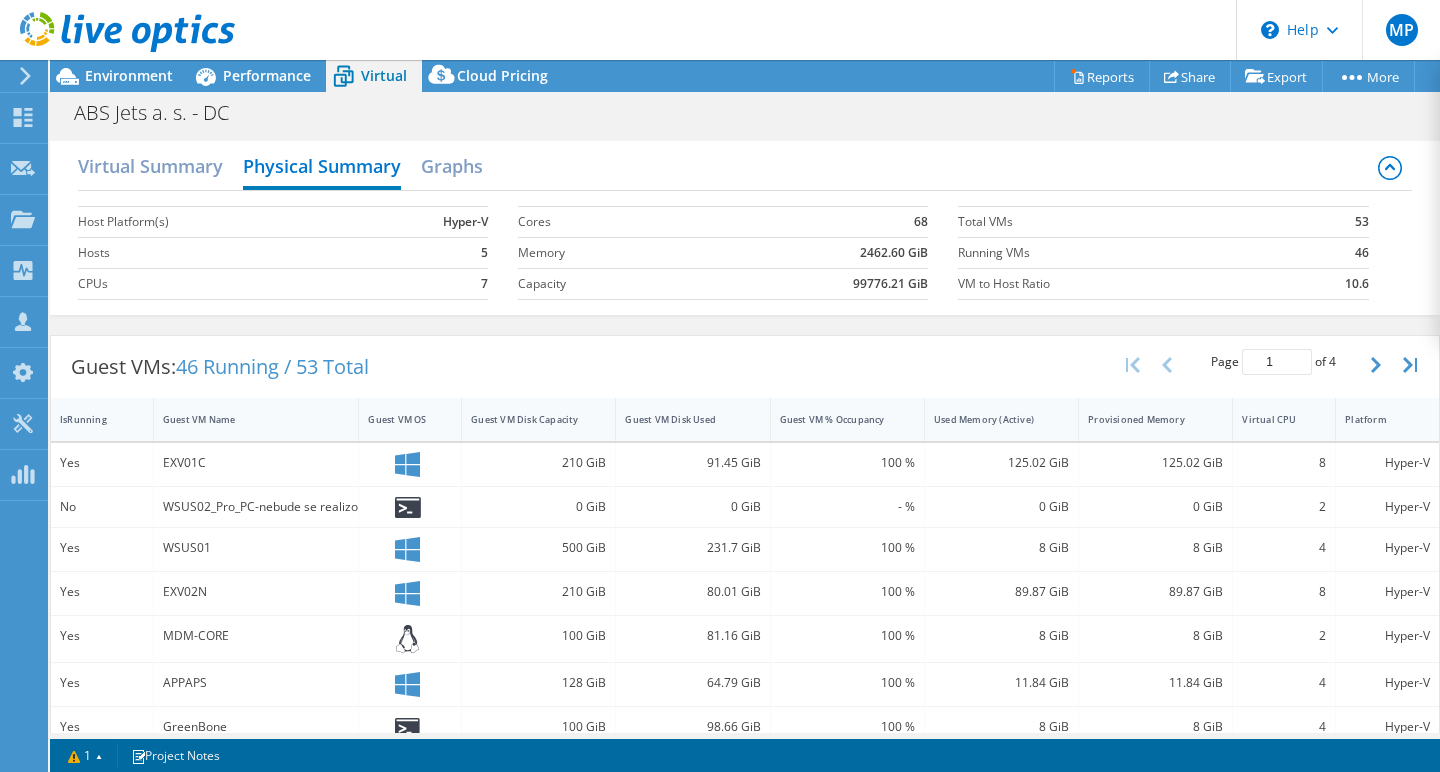scroll, scrollTop: 0, scrollLeft: 0, axis: both 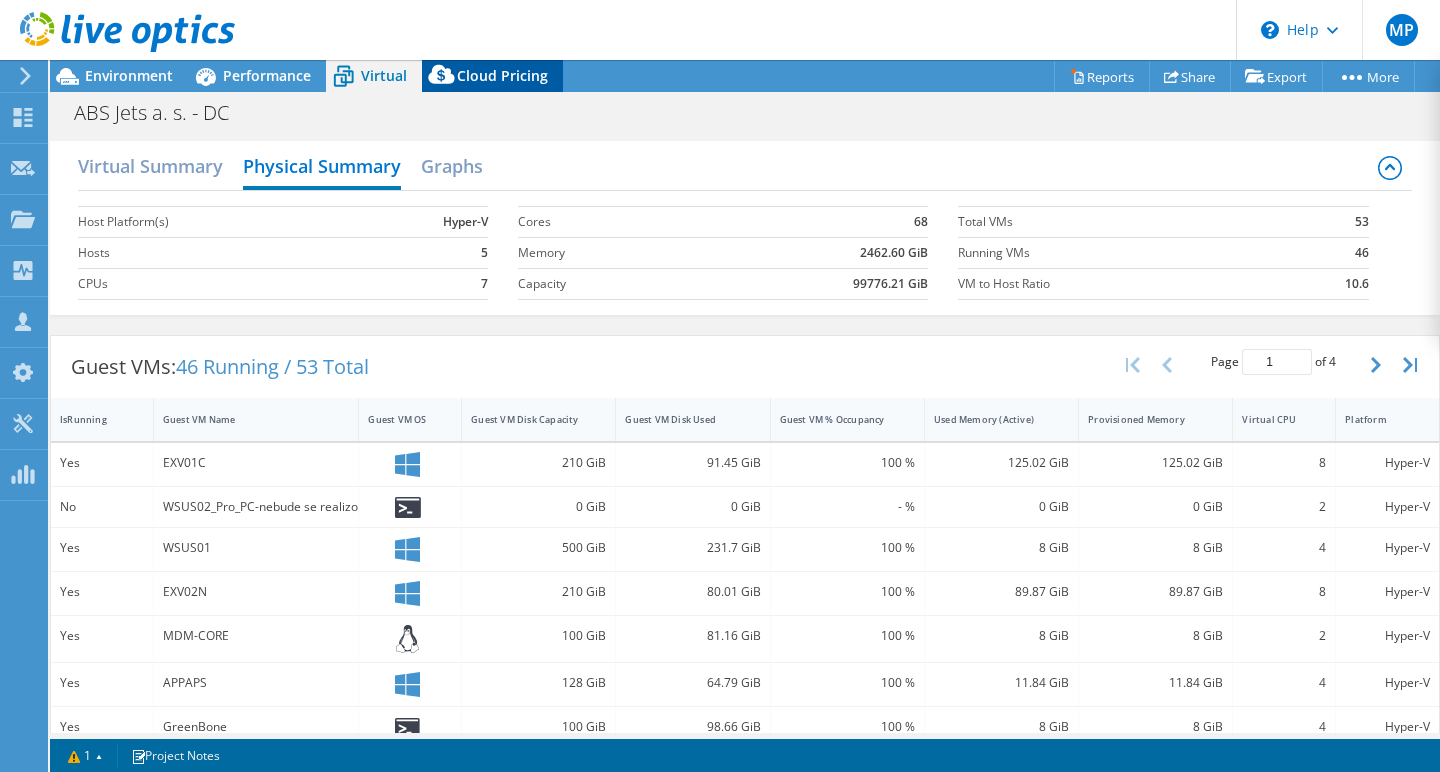 click on "Cloud Pricing" at bounding box center (502, 75) 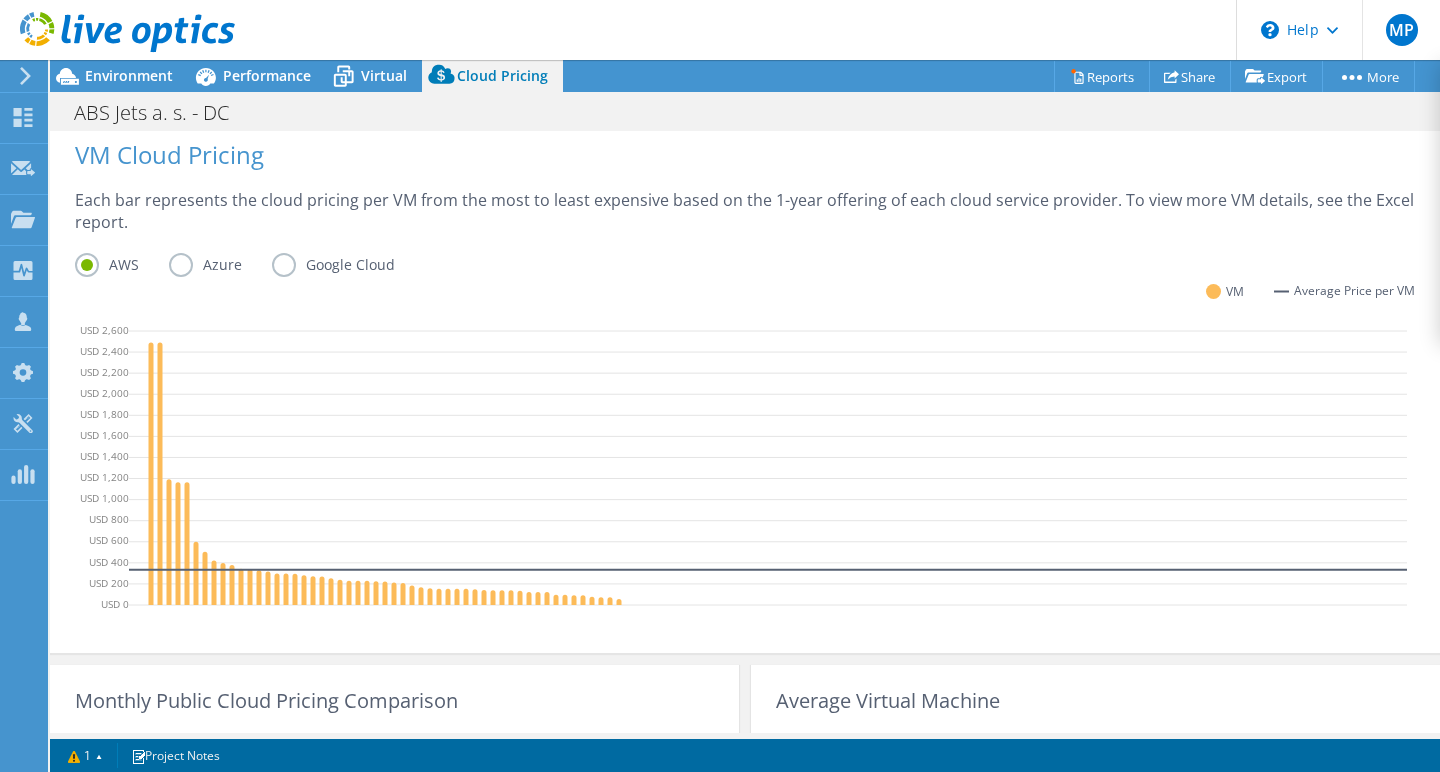 scroll, scrollTop: 561, scrollLeft: 0, axis: vertical 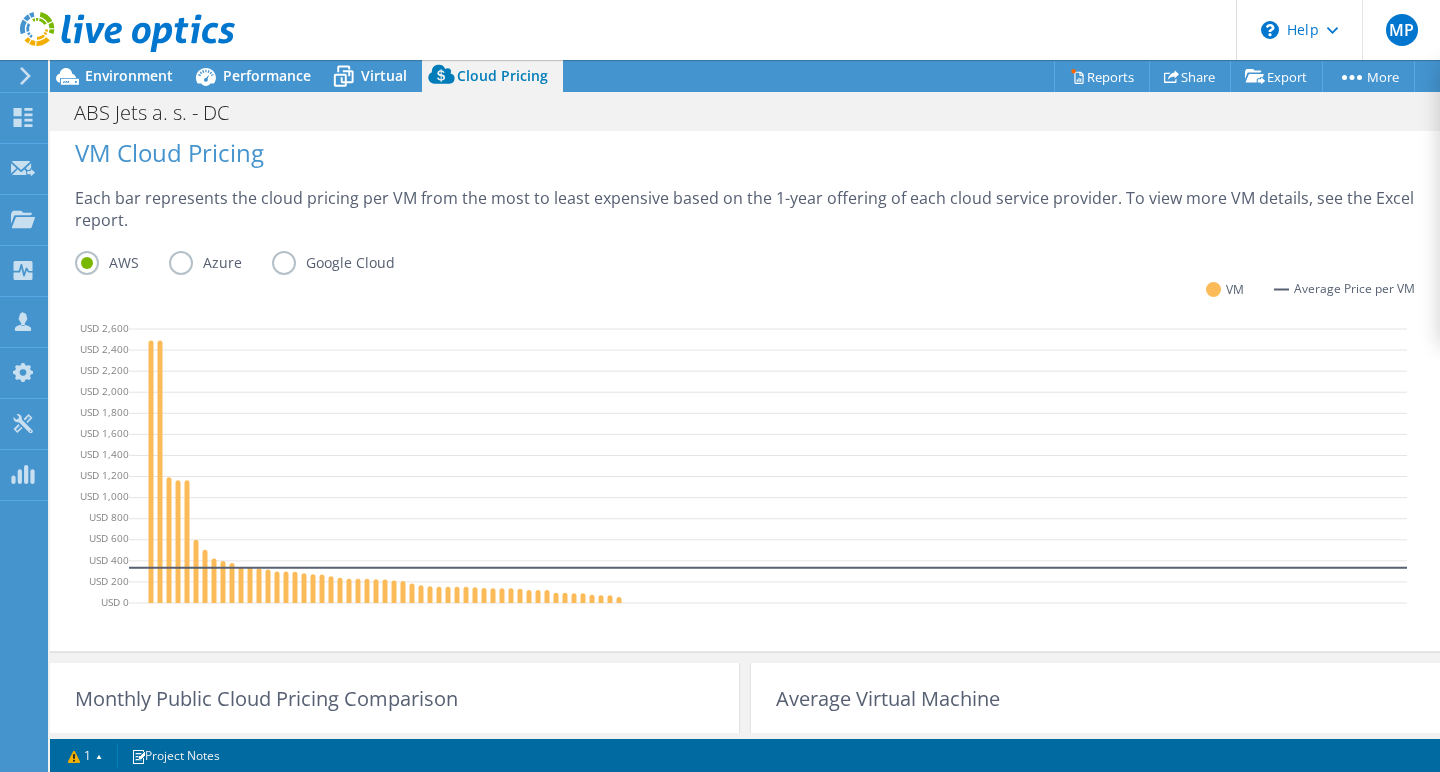 click on "Google Cloud" at bounding box center (348, 263) 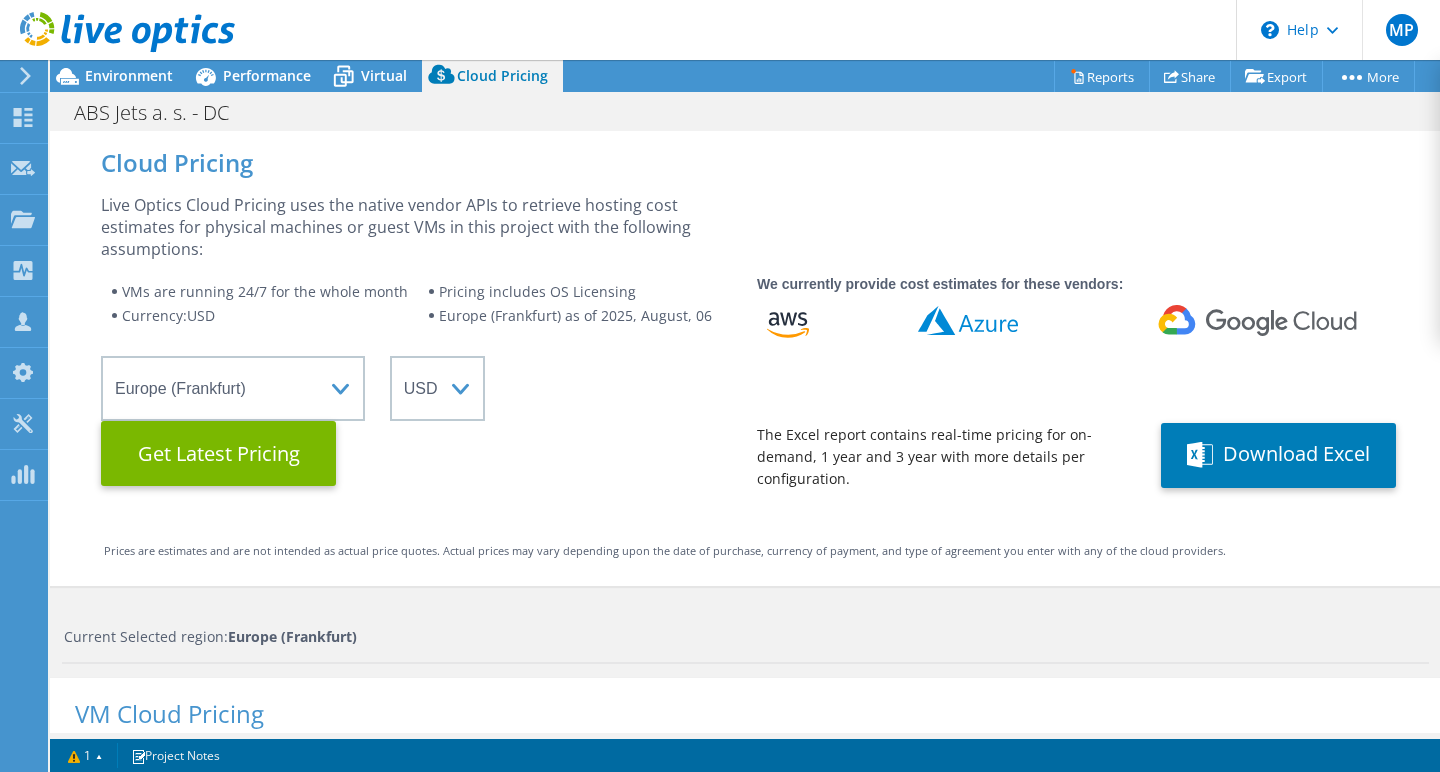 scroll, scrollTop: 0, scrollLeft: 0, axis: both 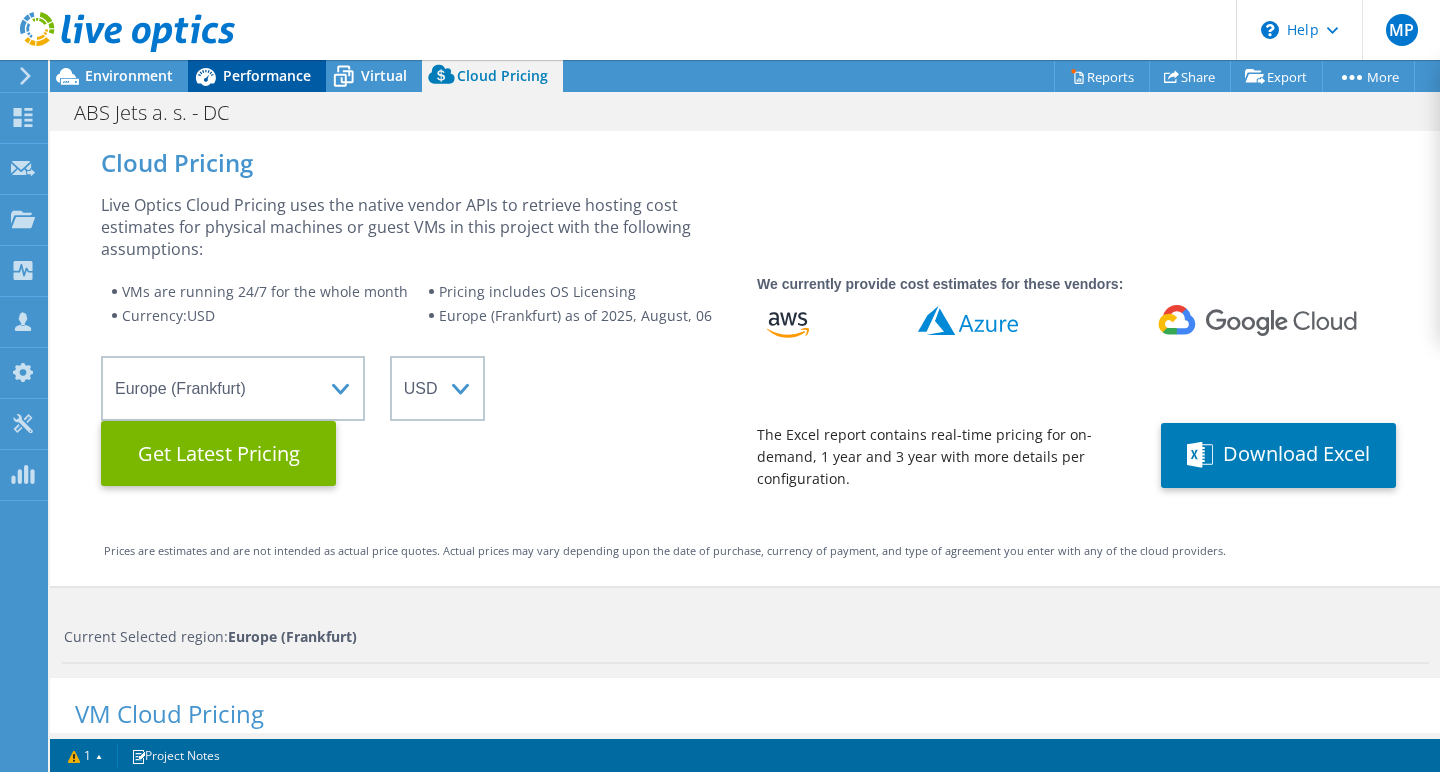 click on "Performance" at bounding box center (267, 75) 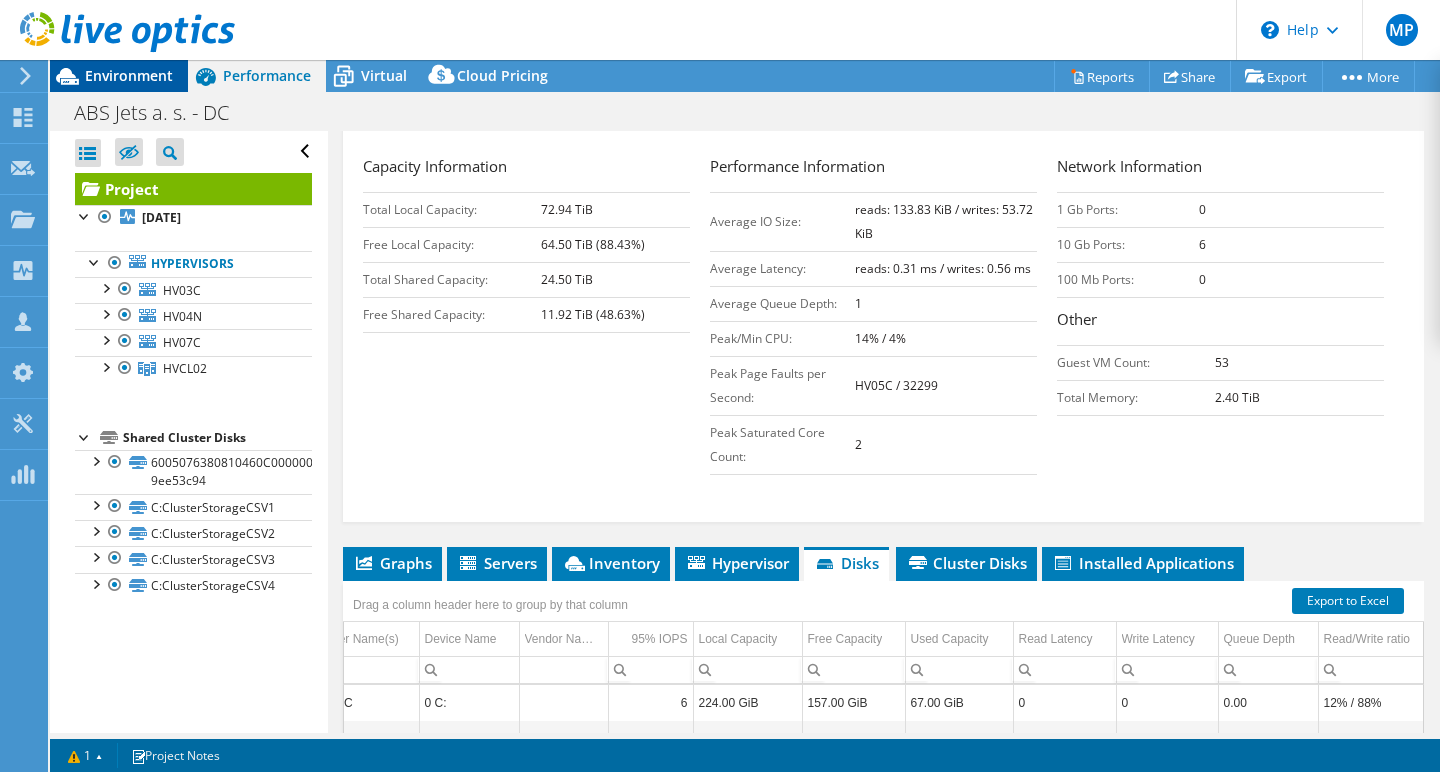 click on "Environment" at bounding box center [129, 75] 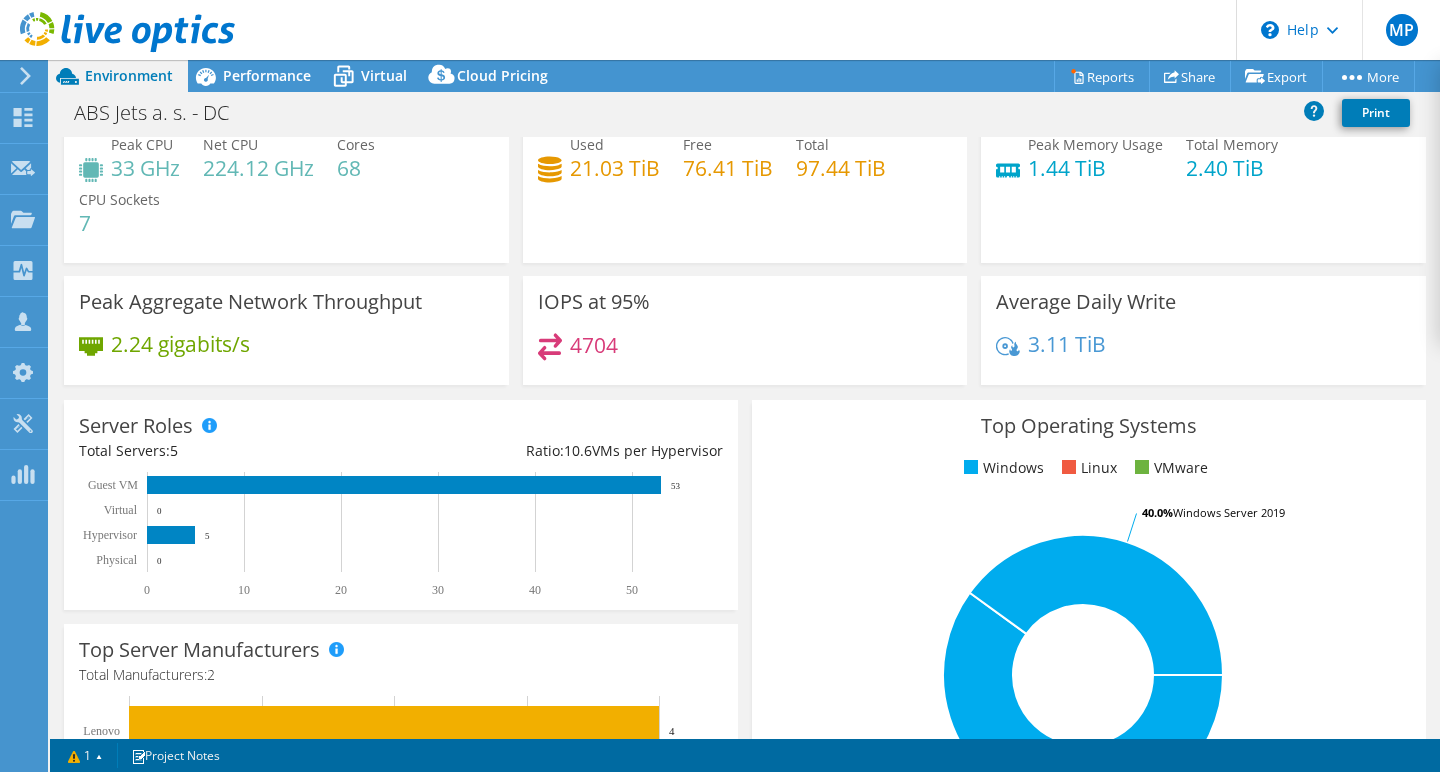 scroll, scrollTop: 62, scrollLeft: 0, axis: vertical 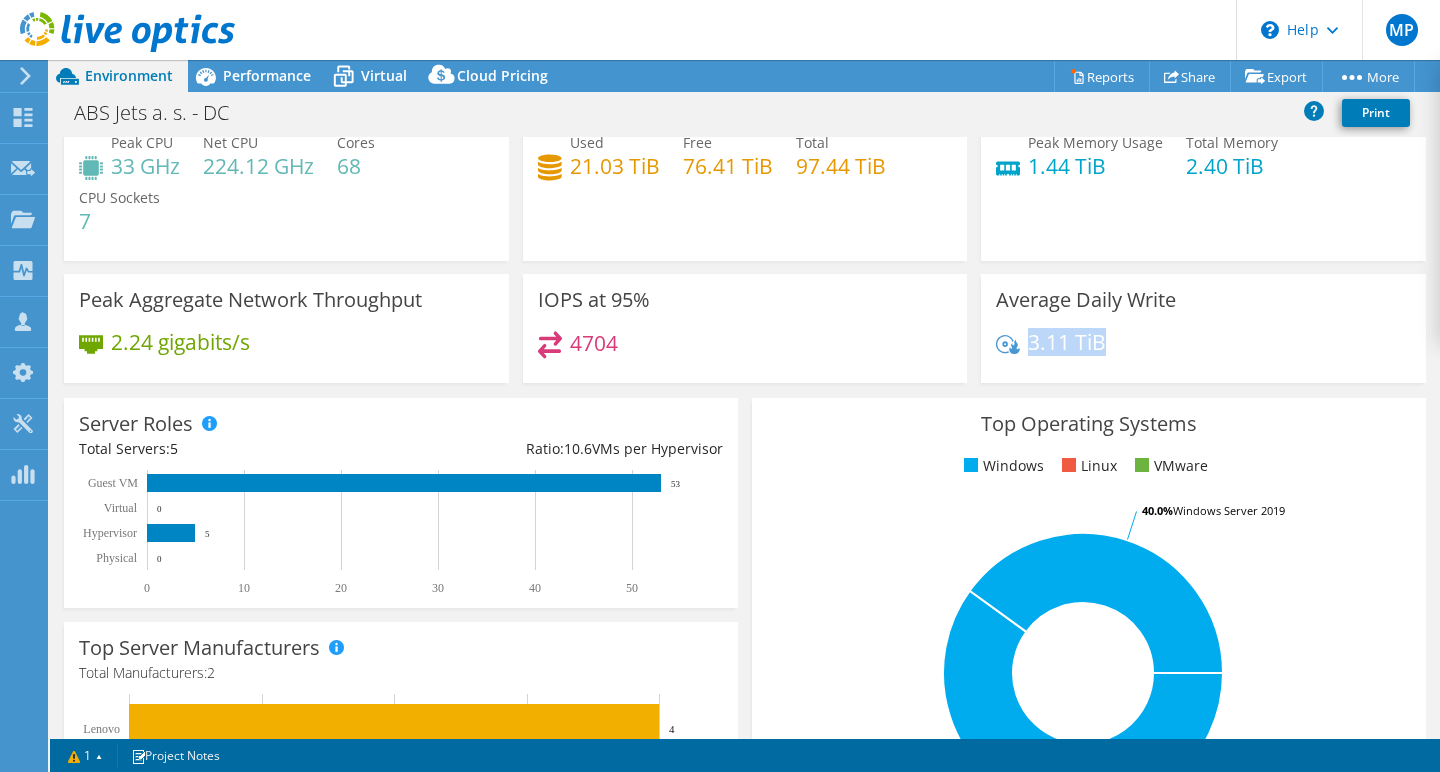 drag, startPoint x: 1029, startPoint y: 345, endPoint x: 1105, endPoint y: 347, distance: 76.02631 